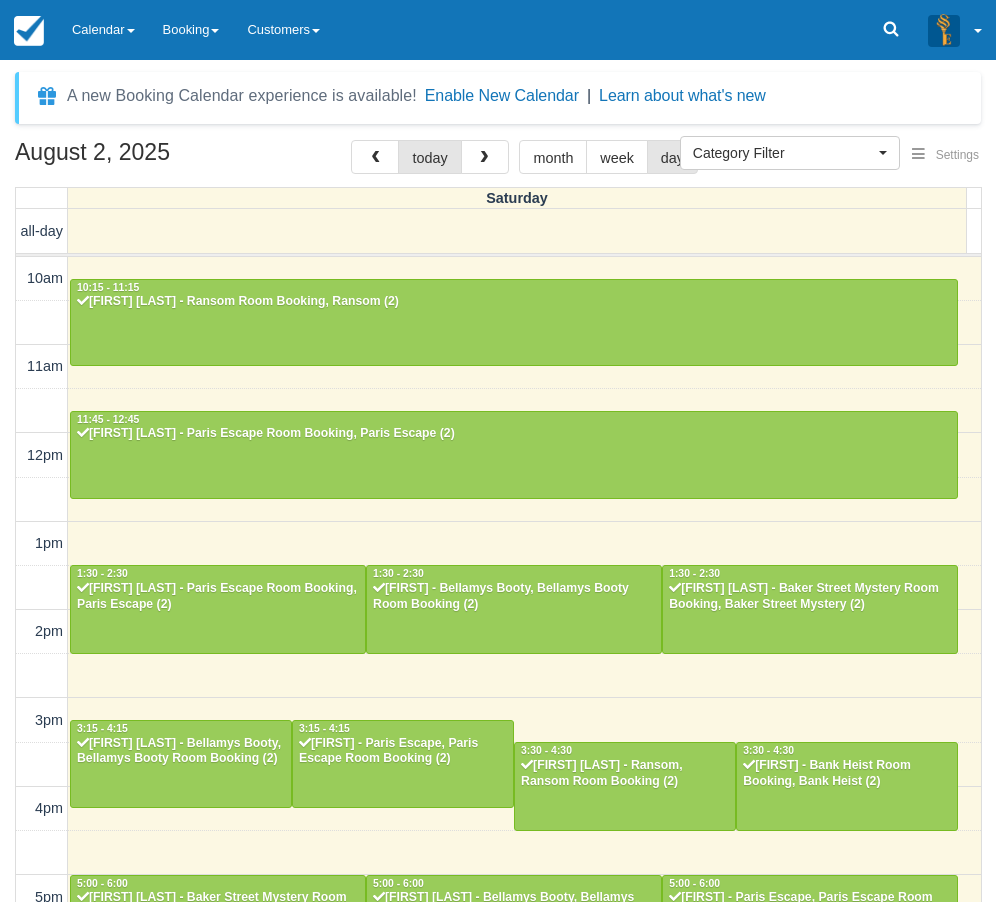 select 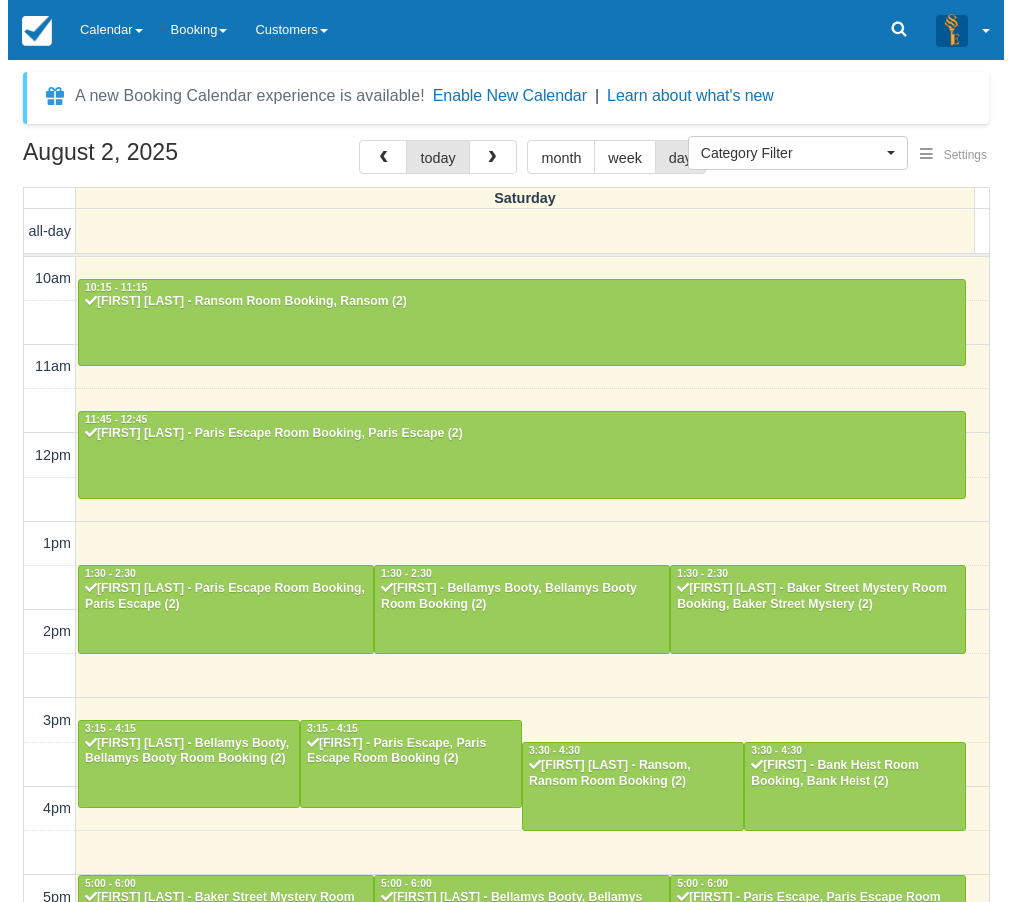 scroll, scrollTop: 401, scrollLeft: 0, axis: vertical 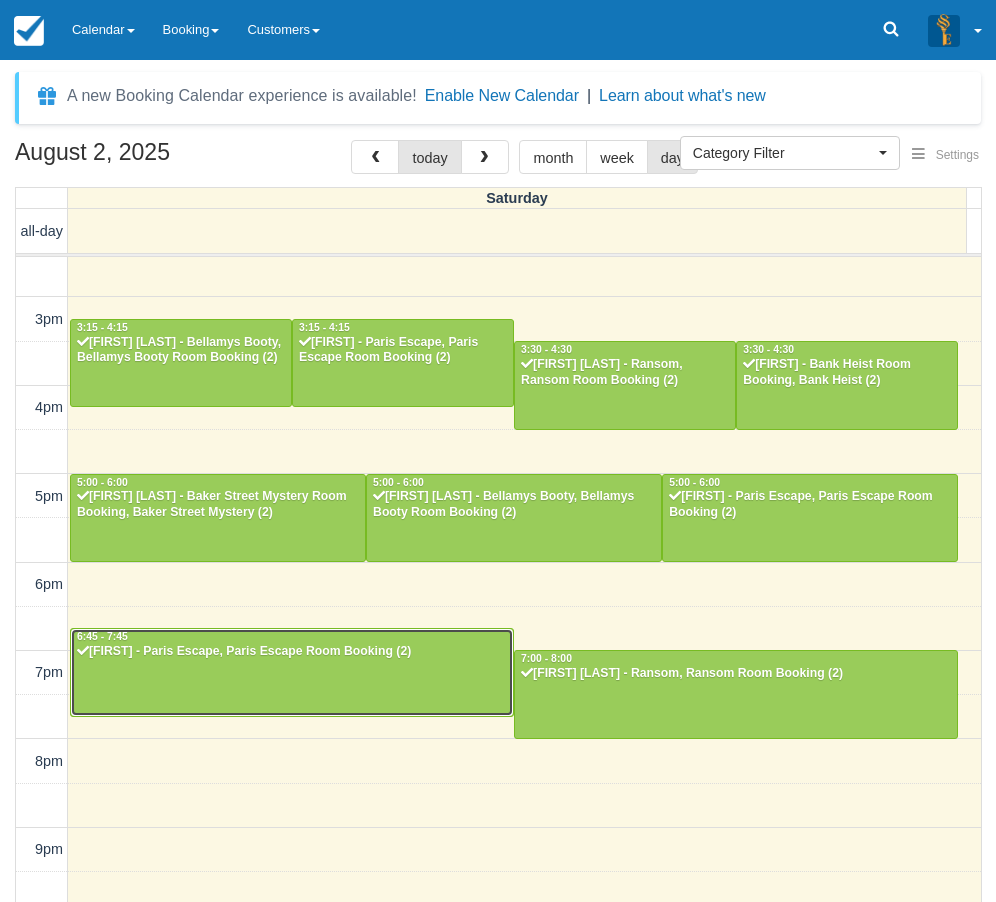 drag, startPoint x: 0, startPoint y: 0, endPoint x: 453, endPoint y: 691, distance: 826.25055 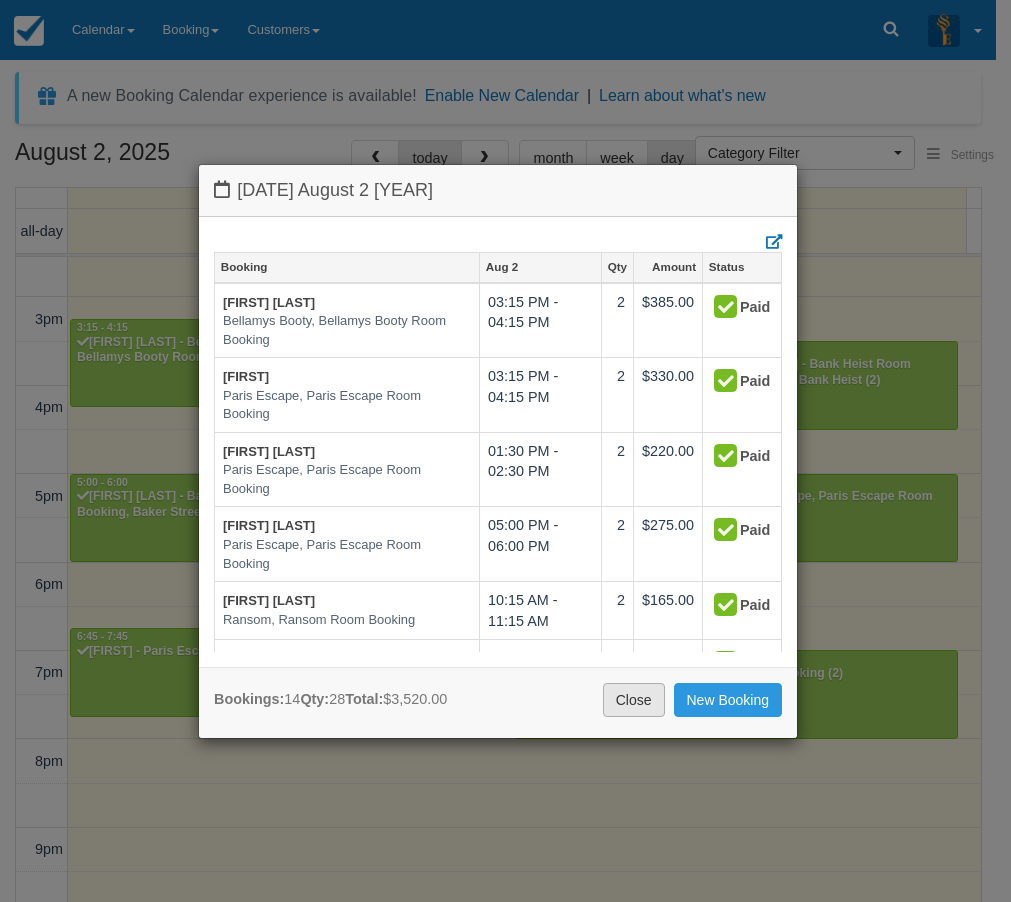 click on "Close" at bounding box center [634, 700] 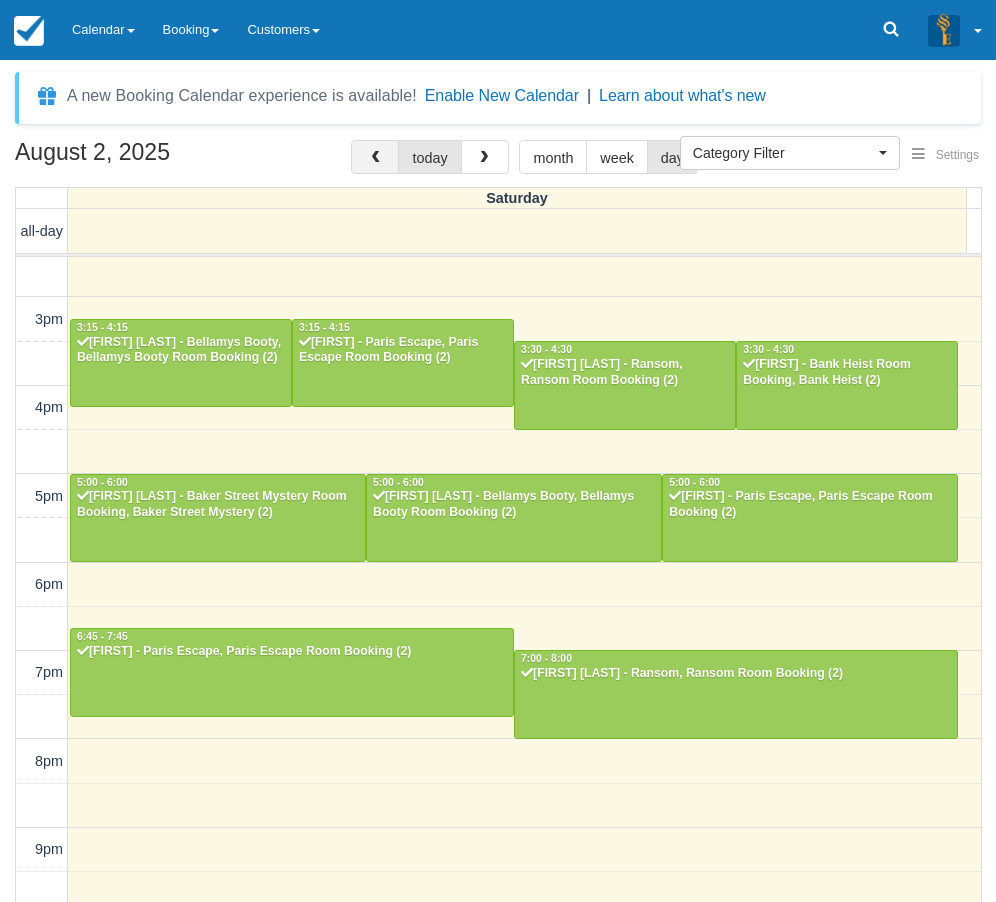 click at bounding box center (375, 158) 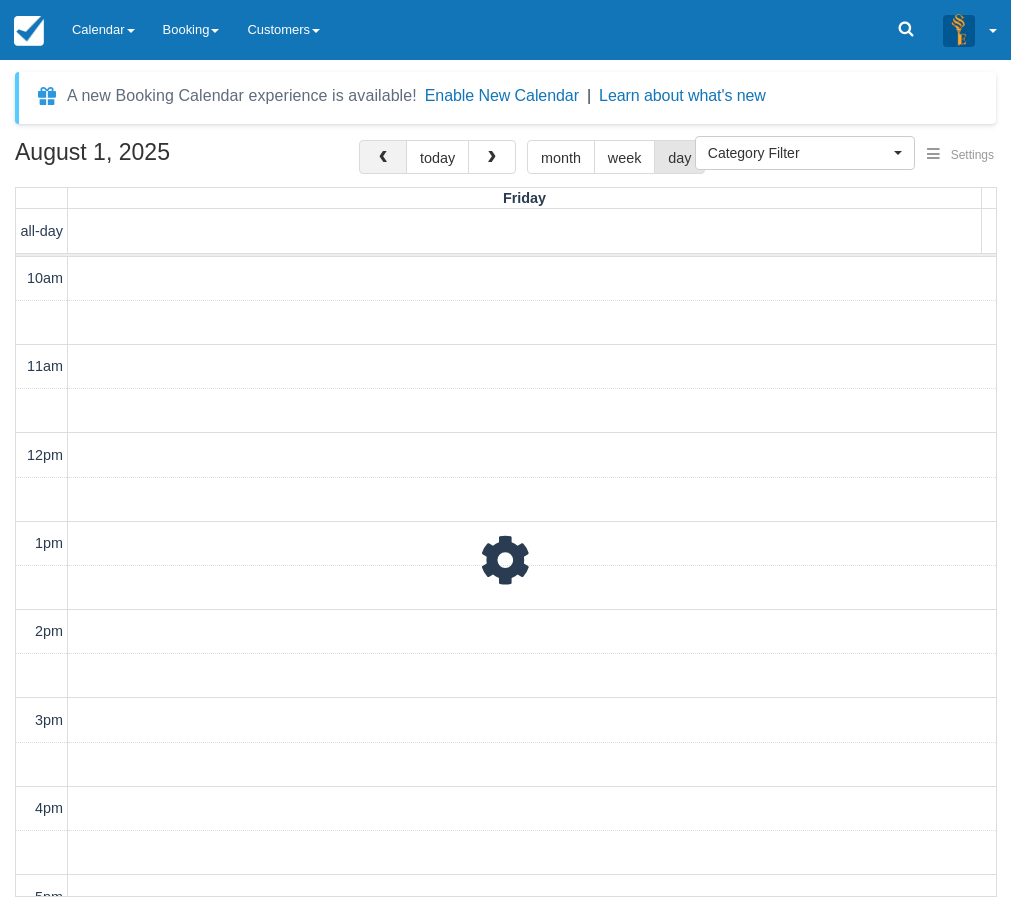 scroll, scrollTop: 465, scrollLeft: 0, axis: vertical 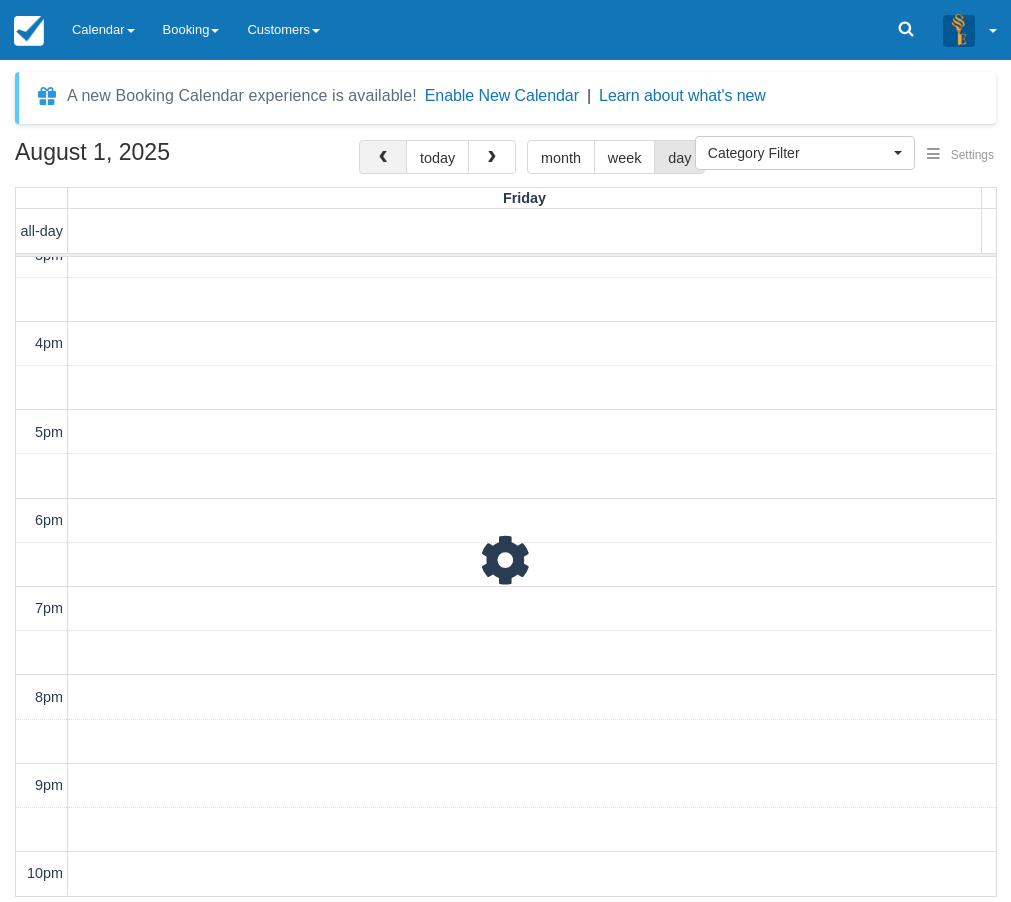 click at bounding box center (383, 158) 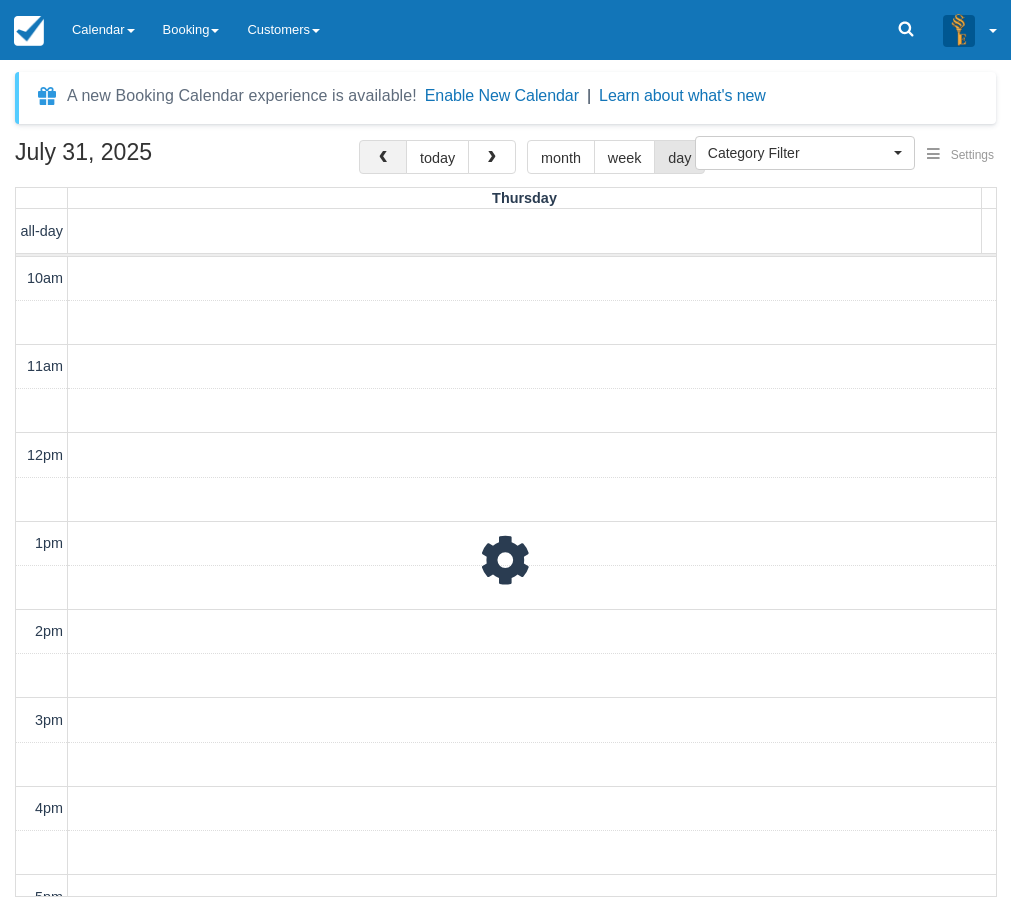 scroll, scrollTop: 465, scrollLeft: 0, axis: vertical 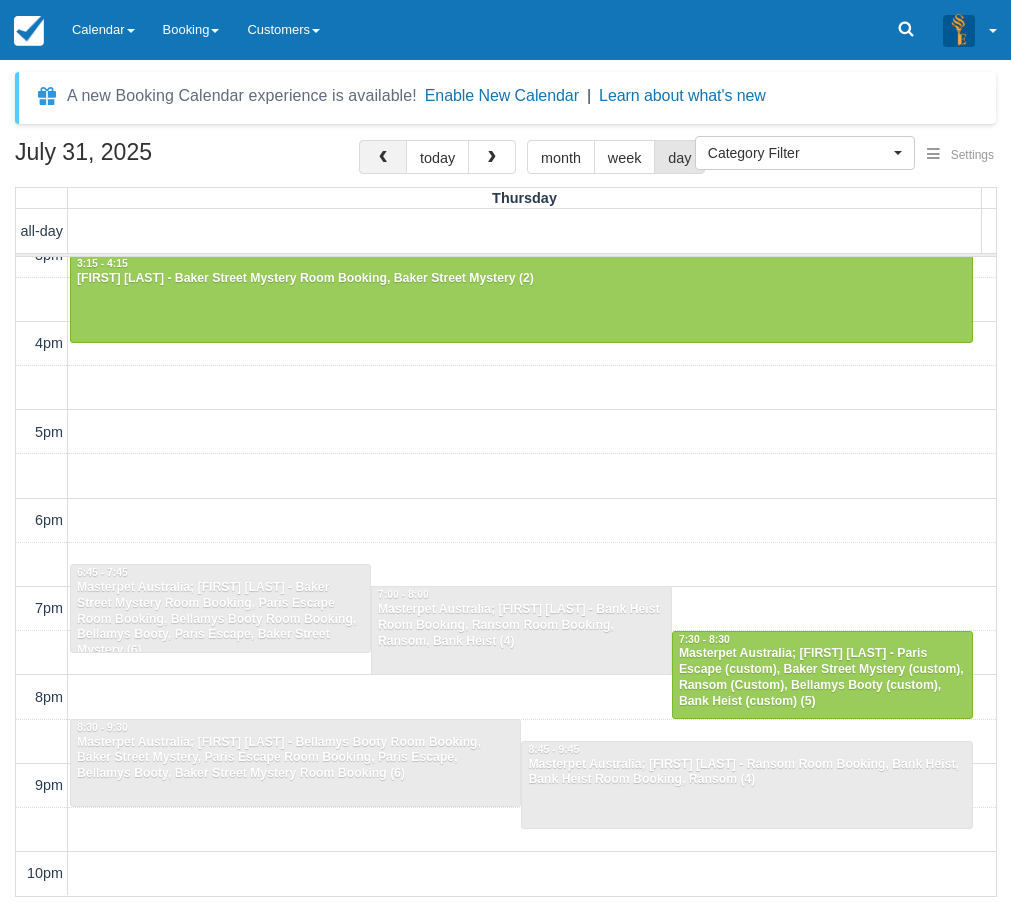 click at bounding box center [383, 158] 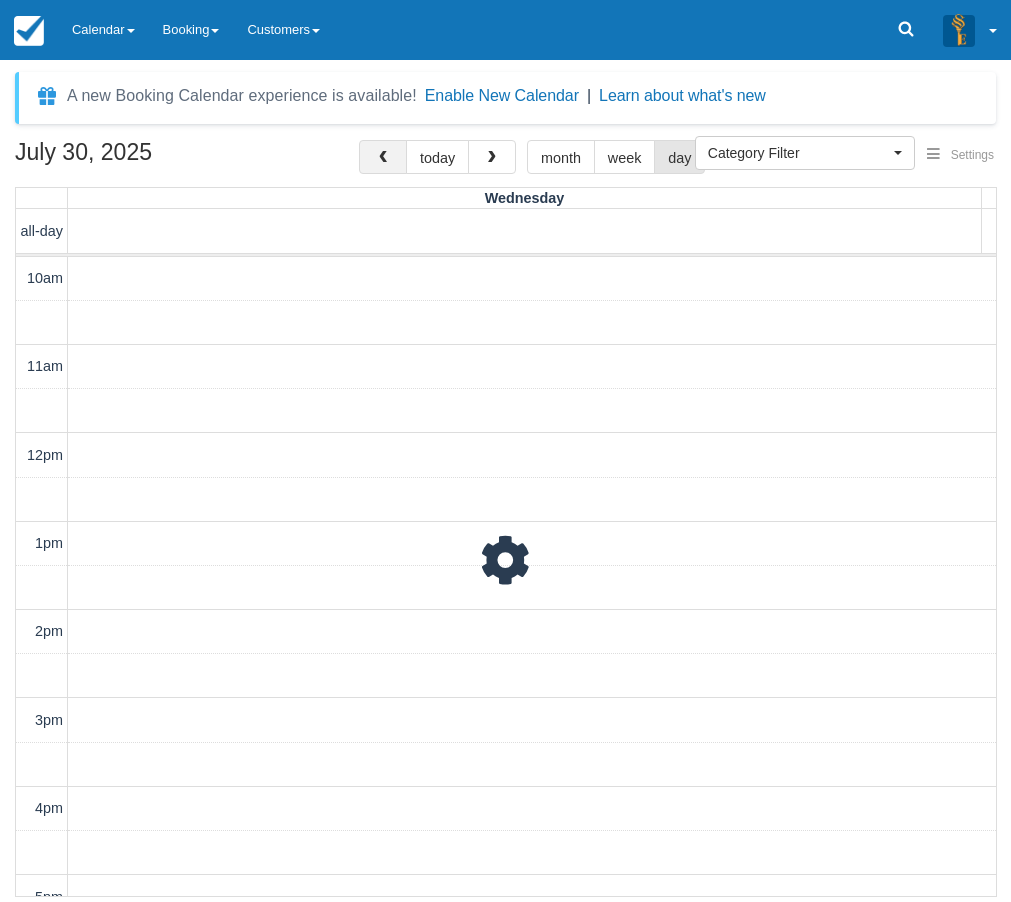 scroll, scrollTop: 465, scrollLeft: 0, axis: vertical 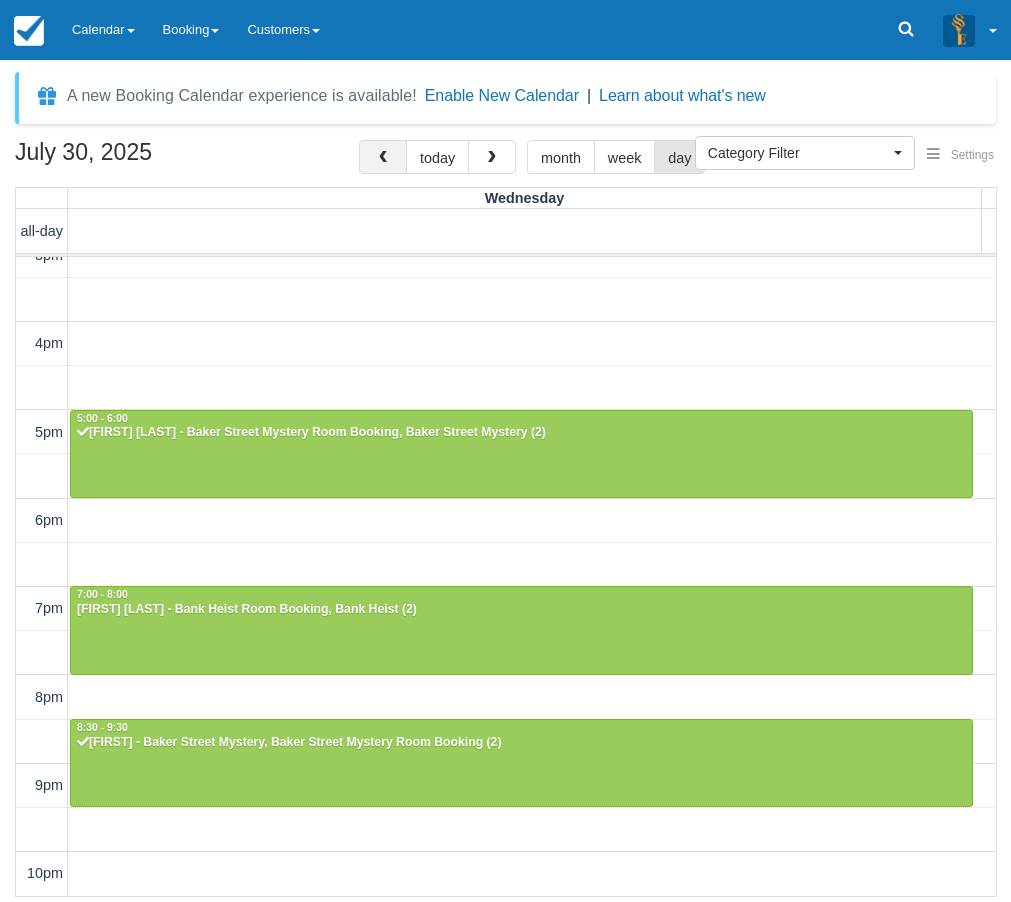 click at bounding box center [383, 158] 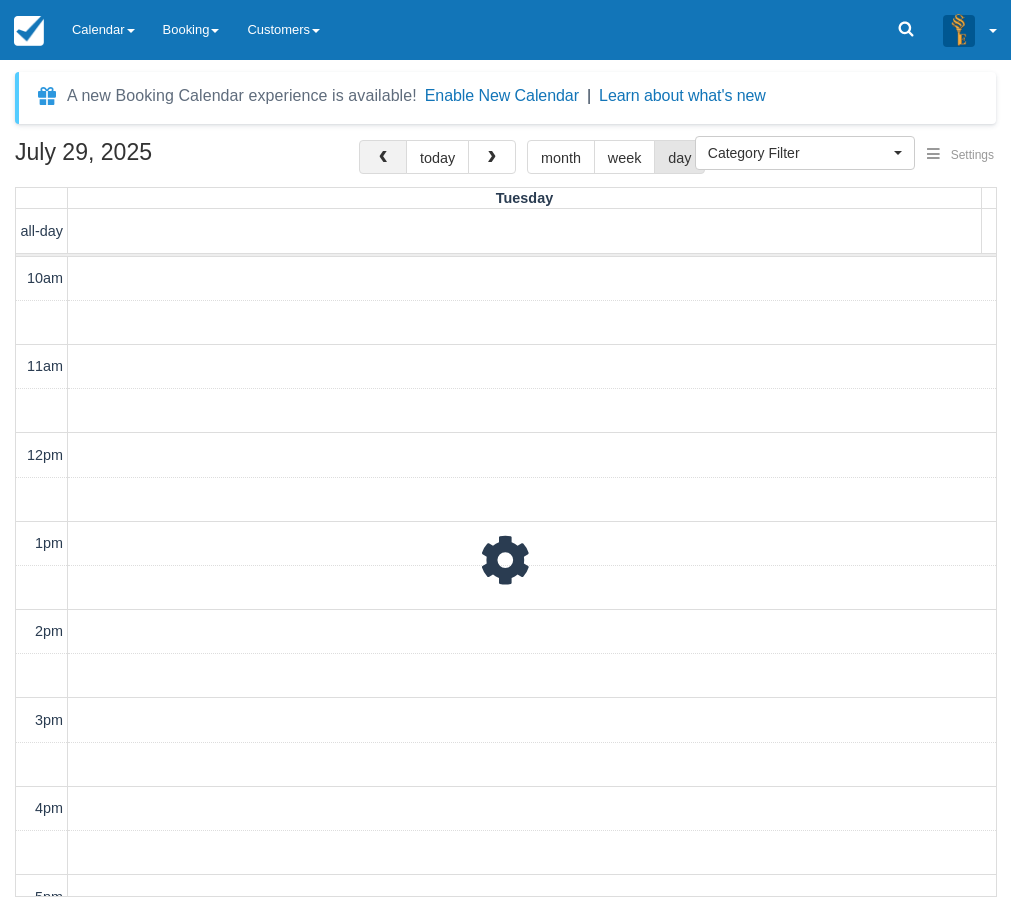 scroll, scrollTop: 465, scrollLeft: 0, axis: vertical 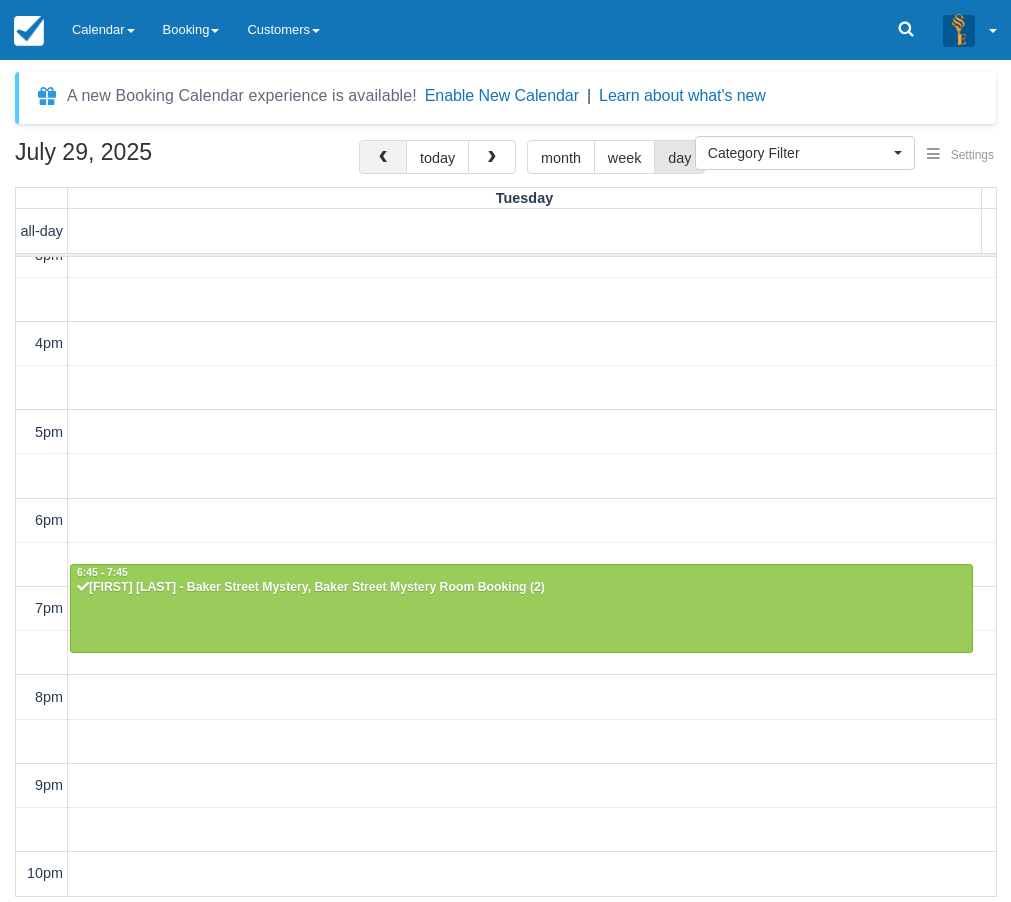 click at bounding box center [383, 158] 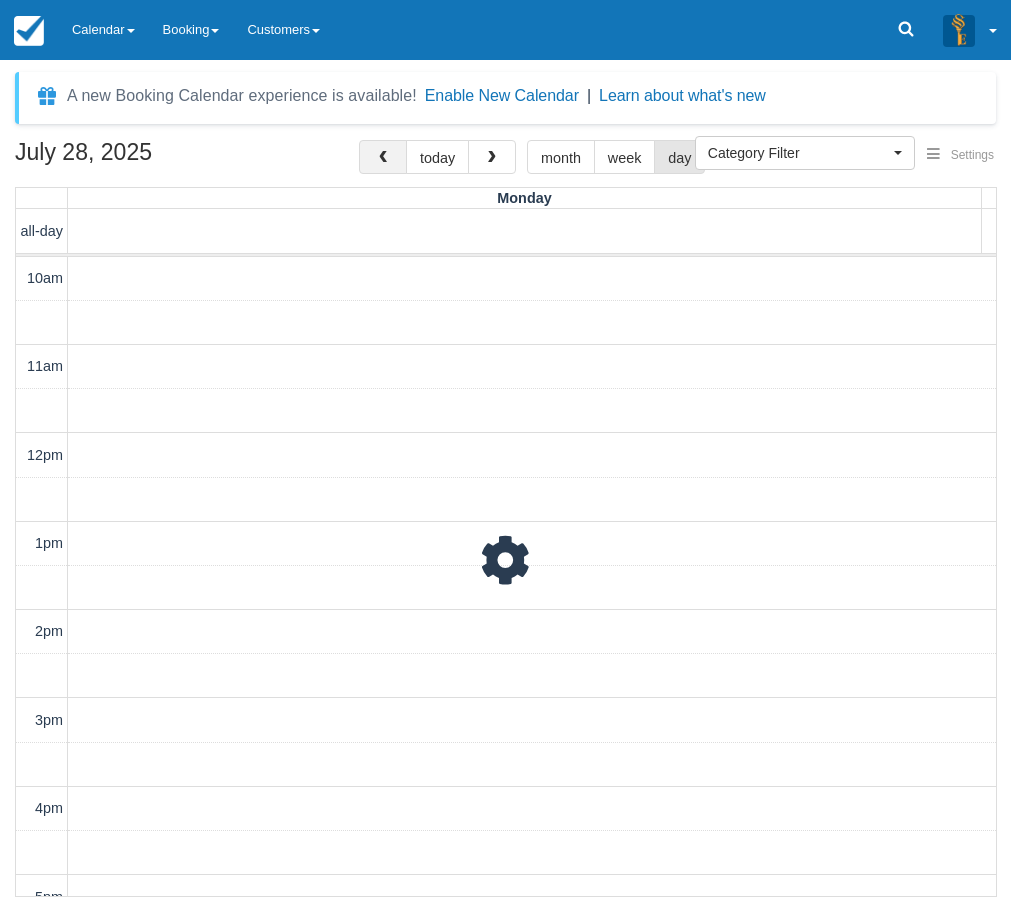 scroll, scrollTop: 465, scrollLeft: 0, axis: vertical 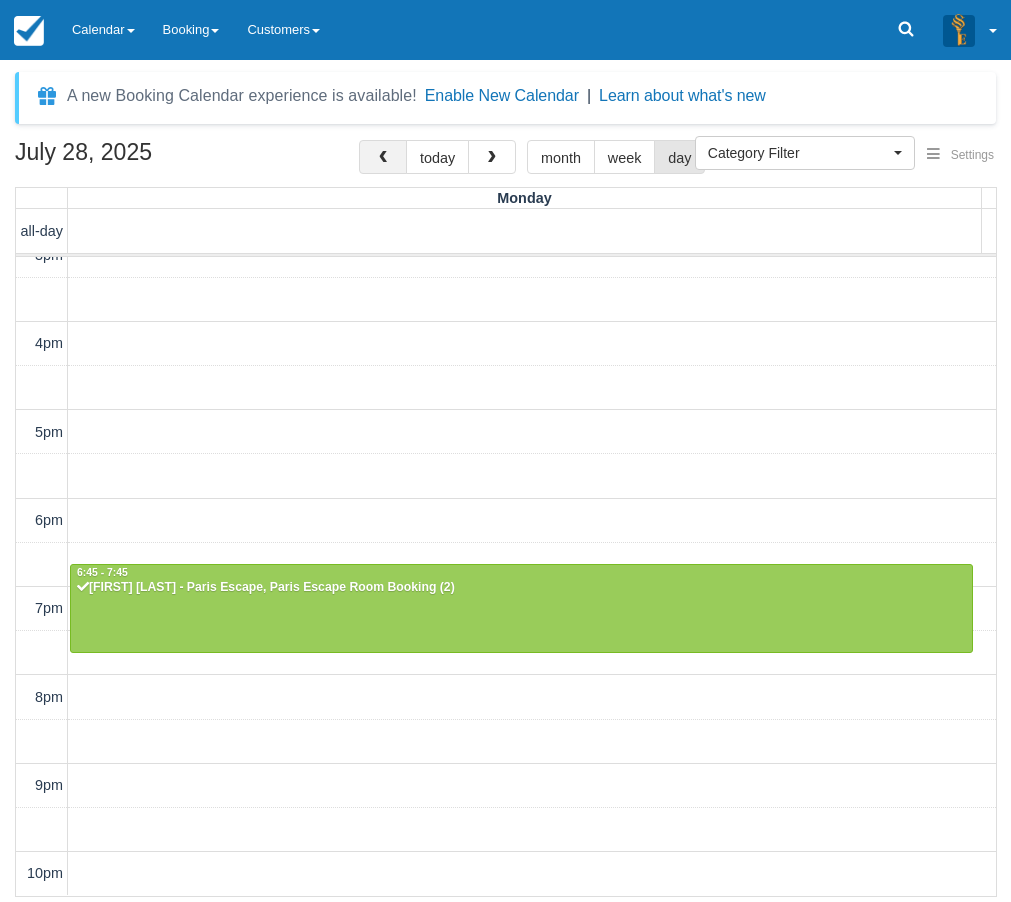click at bounding box center (383, 158) 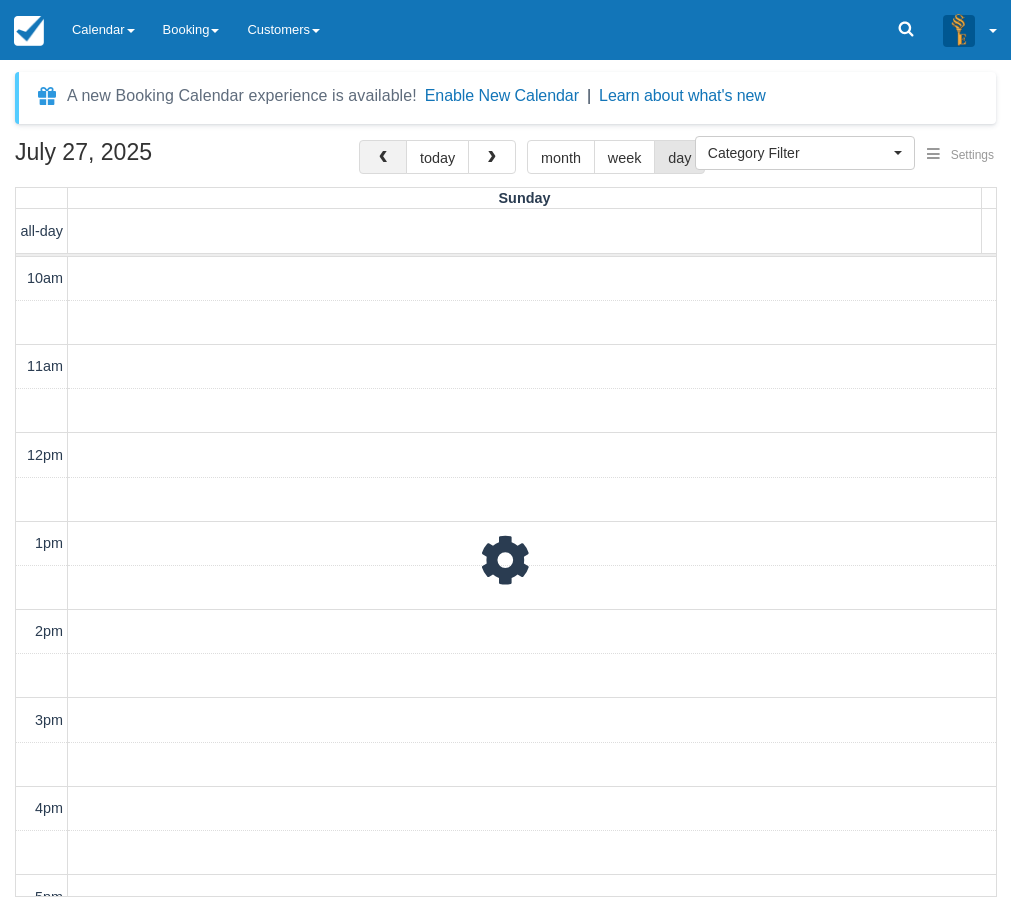 scroll, scrollTop: 465, scrollLeft: 0, axis: vertical 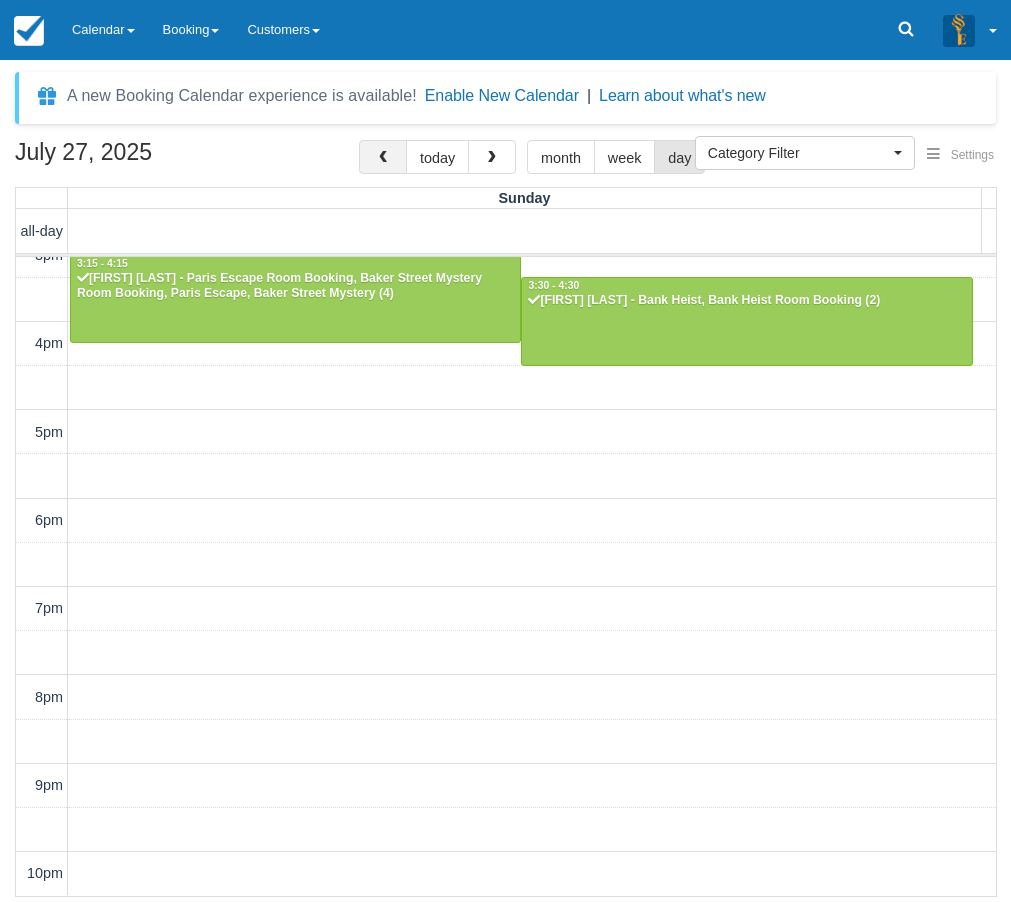 click at bounding box center (383, 158) 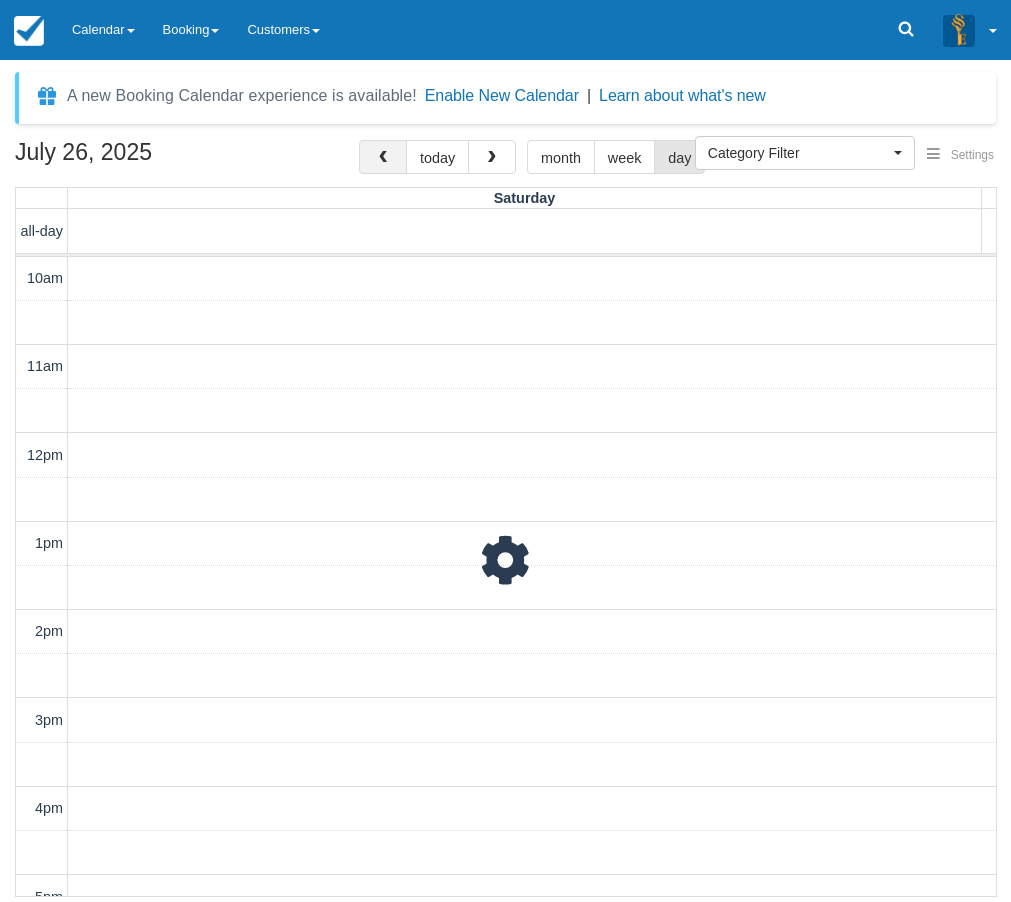 scroll, scrollTop: 465, scrollLeft: 0, axis: vertical 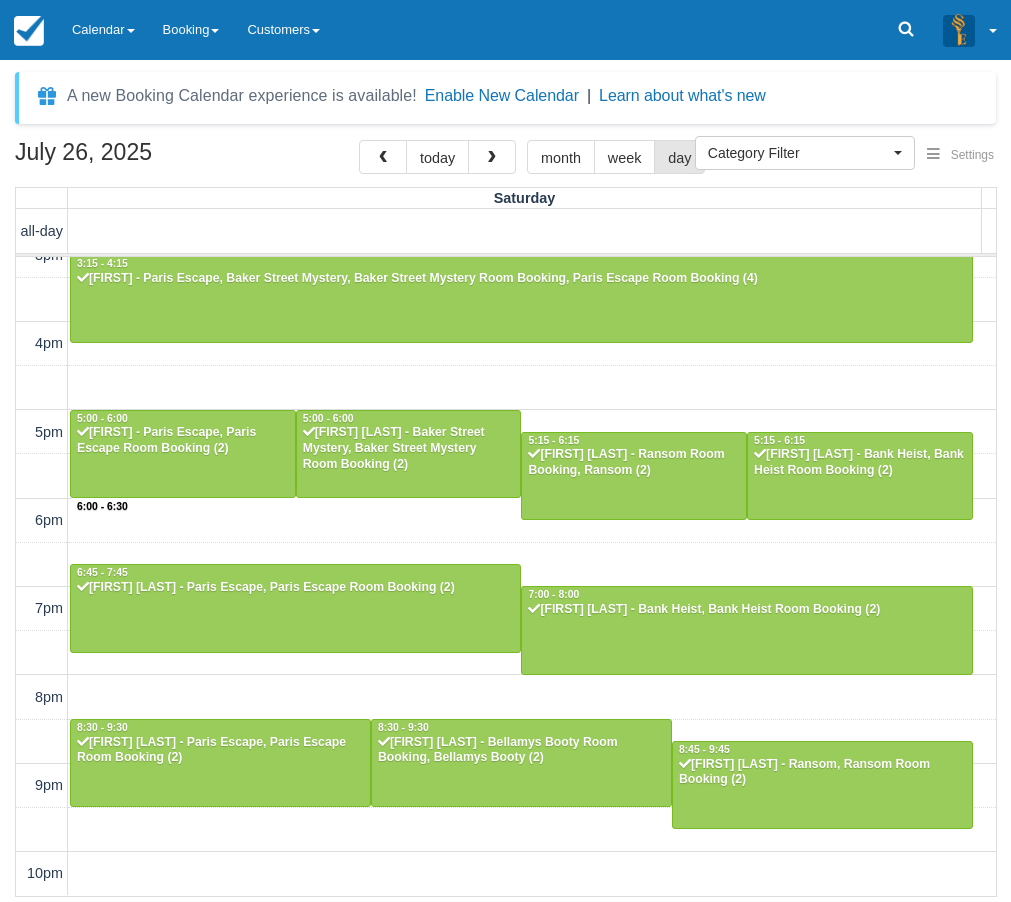 click on "10am 11am 12pm 1pm 2pm 3pm 4pm 5pm 6pm 7pm 8pm 9pm 10pm 6:00 - 6:30 11:00 - 12:00  Zeke - Bellamys Booty (custom) 12:00 - 1:00  Ash - Ransom Room Booking, Ransom (2) 12:00 - 1:00  Chantel Shepstone - Bank Heist, Bank Heist Room Booking (2) 3:15 - 4:15  Carmela - Paris Escape, Baker Street Mystery, Baker Street Mystery Room Booking, Paris Escape Room Booking (4) 5:00 - 6:00  Caroline - Paris Escape, Paris Escape Room Booking (2) 5:00 - 6:00  Michael Hush - Baker Street Mystery, Baker Street Mystery Room Booking (2) 5:15 - 6:15  Laura Raiti - Ransom Room Booking, Ransom (2) 5:15 - 6:15  Nando Hernandez - Bank Heist, Bank Heist Room Booking (2) 6:45 - 7:45  Hasyl Zonoobi - Paris Escape, Paris Escape Room Booking (2) 7:00 - 8:00  Laura Raiti - Bank Heist, Bank Heist Room Booking (2) 8:30 - 9:30  James Skinner - Paris Escape, Paris Escape Room Booking (2) 8:30 - 9:30  Tyler Colombet - Bellamys Booty Room Booking, Bellamys Booty (2) 8:45 - 9:45  Tiarra S - Ransom, Ransom Room Booking (2)" at bounding box center (506, 344) 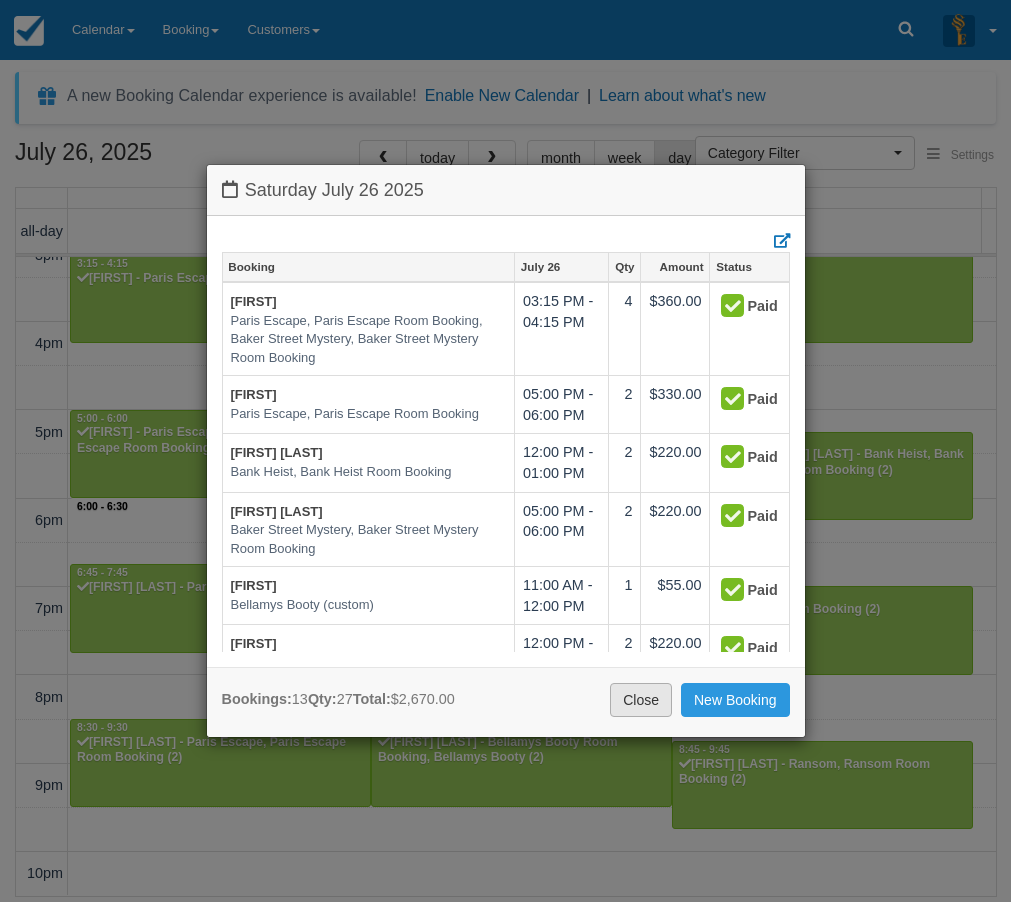 click on "Close" at bounding box center [641, 700] 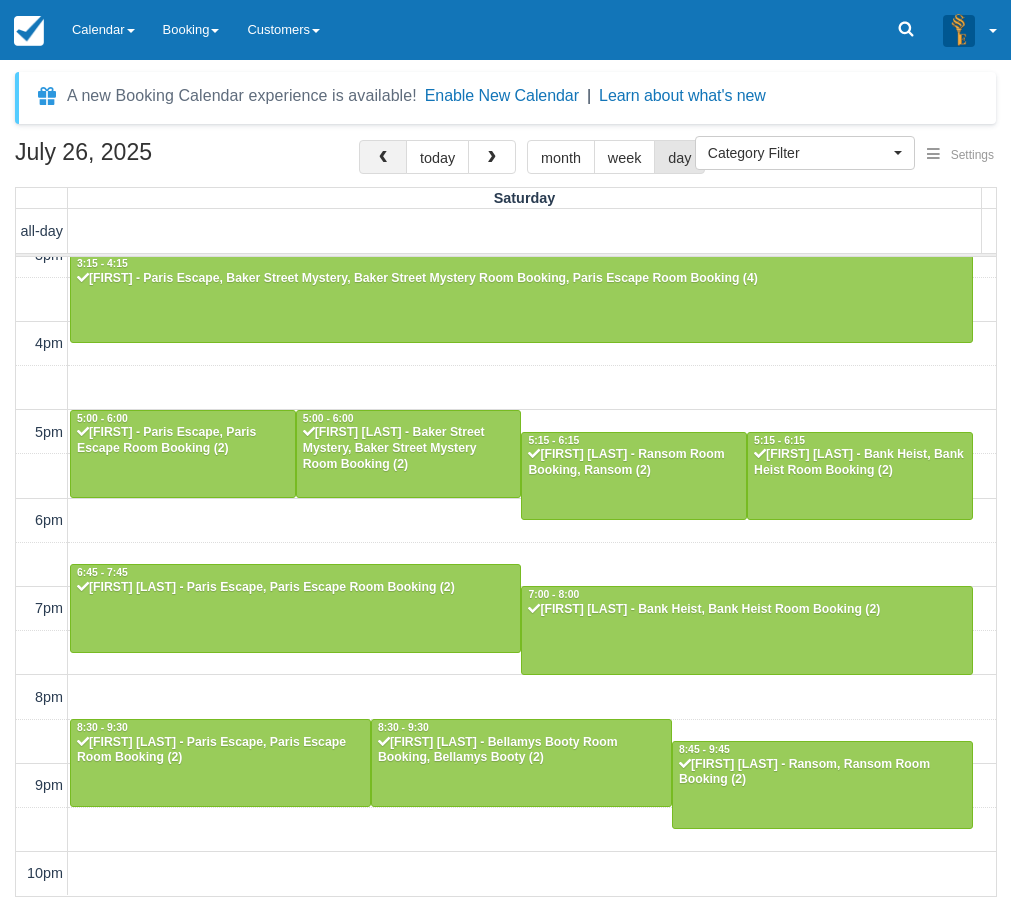 click at bounding box center (383, 158) 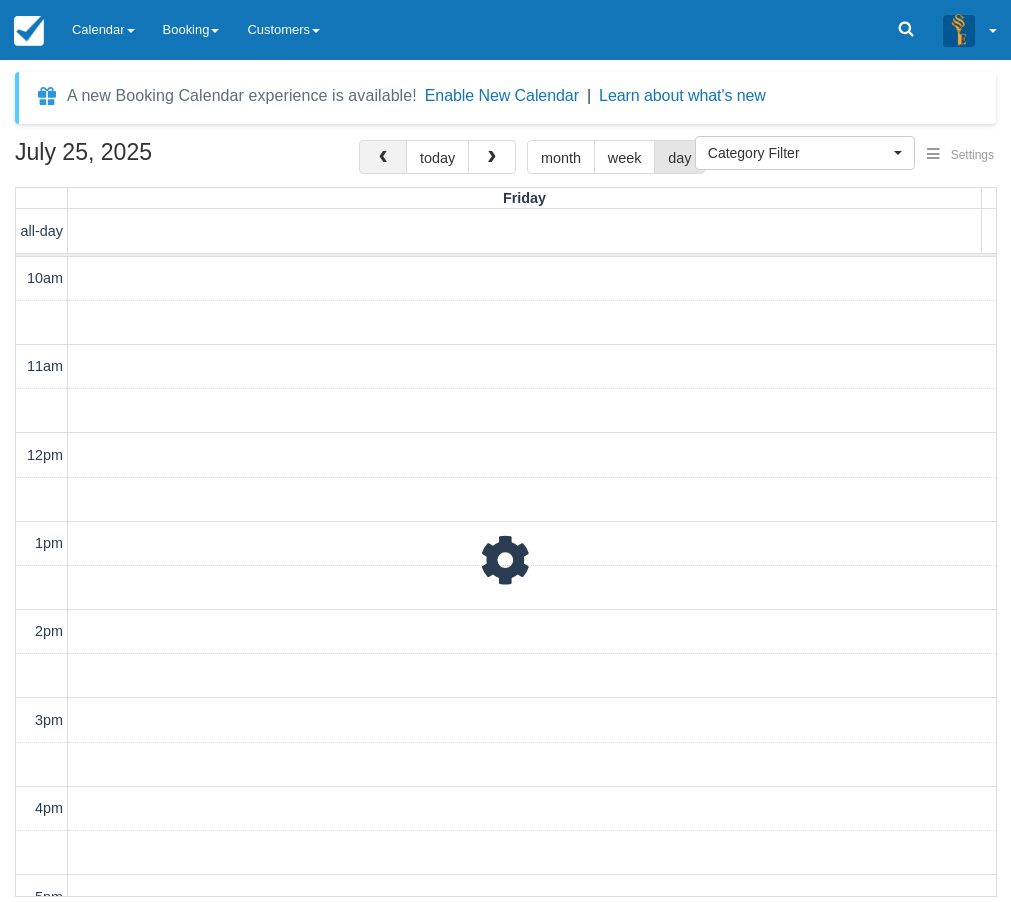 scroll, scrollTop: 465, scrollLeft: 0, axis: vertical 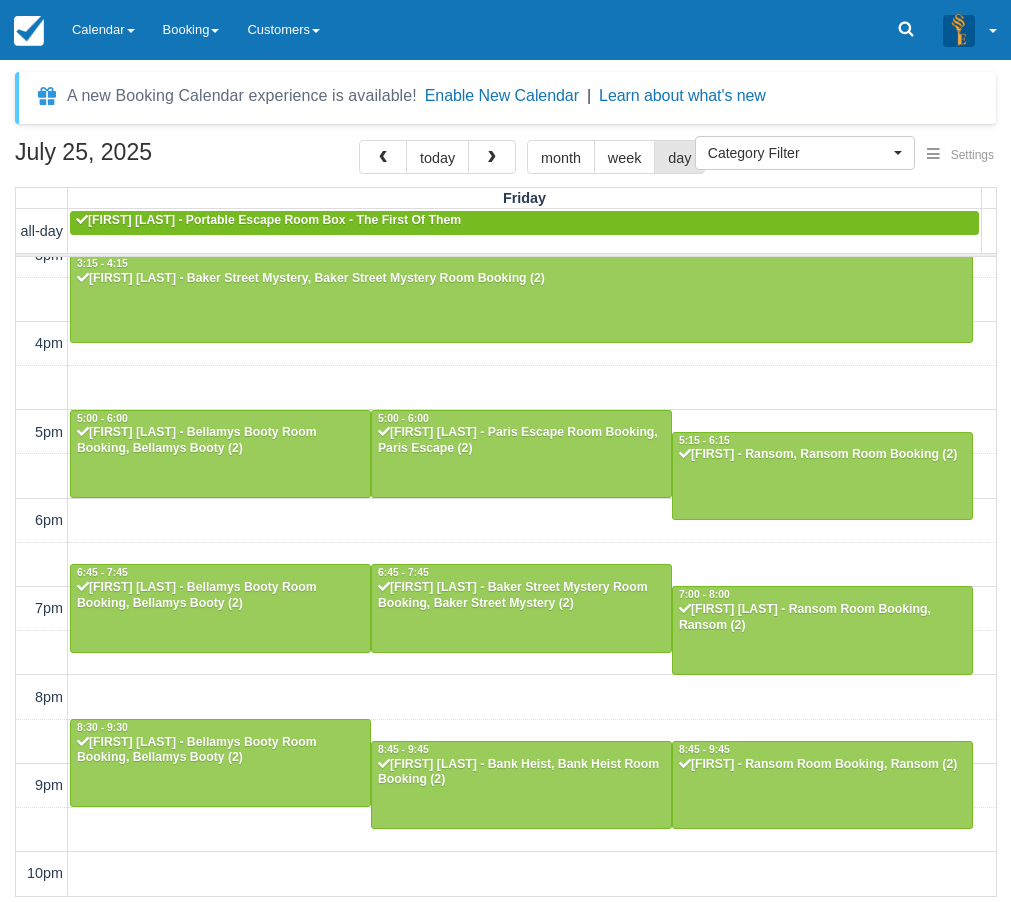 click on "10am 11am 12pm 1pm 2pm 3pm 4pm 5pm 6pm 7pm 8pm 9pm 10pm 1:30 - 2:30 Next Level Elevators; Stella Hansen - Baker Street Mystery Room Booking, Bellamys Booty, Paris Escape, Bellamys Booty Room Booking, Paris Escape Room Booking, Baker Street Mystery (6) 1:45 - 2:45 Next Level Elevators; Stella Hansen - Bank Heist, Ransom, Bank Heist Room Booking, Ransom Room Booking (4) 2:00 - 3:00  Next Level Elevators; Stella Hansen - Baker Street Mystery (custom), Bank Heist (custom), Bellamys Booty (custom), Ransom (Custom), Paris Escape (custom) (5) 3:15 - 4:15  Pramala Senthil - Baker Street Mystery, Baker Street Mystery Room Booking (2) 5:00 - 6:00  Andrew Doyle - Bellamys Booty Room Booking, Bellamys Booty (2) 5:00 - 6:00  James Toowater - Paris Escape Room Booking, Paris Escape (2) 5:15 - 6:15  Zeke - Ransom, Ransom Room Booking (2) 6:45 - 7:45  Ahli Kotowicz - Bellamys Booty Room Booking, Bellamys Booty (2) 6:45 - 7:45  Andrew edmondson - Baker Street Mystery Room Booking, Baker Street Mystery (2) 7:00 - 8:00" at bounding box center [506, 344] 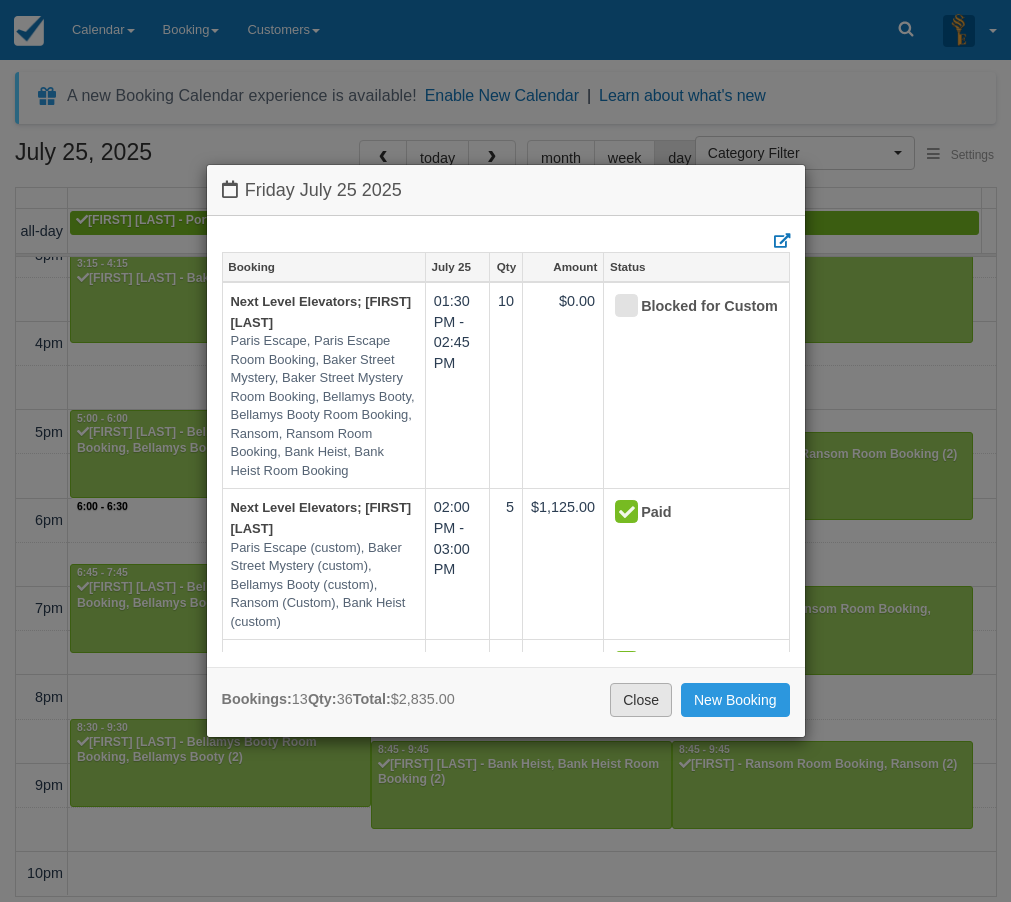 click on "Close" at bounding box center [641, 700] 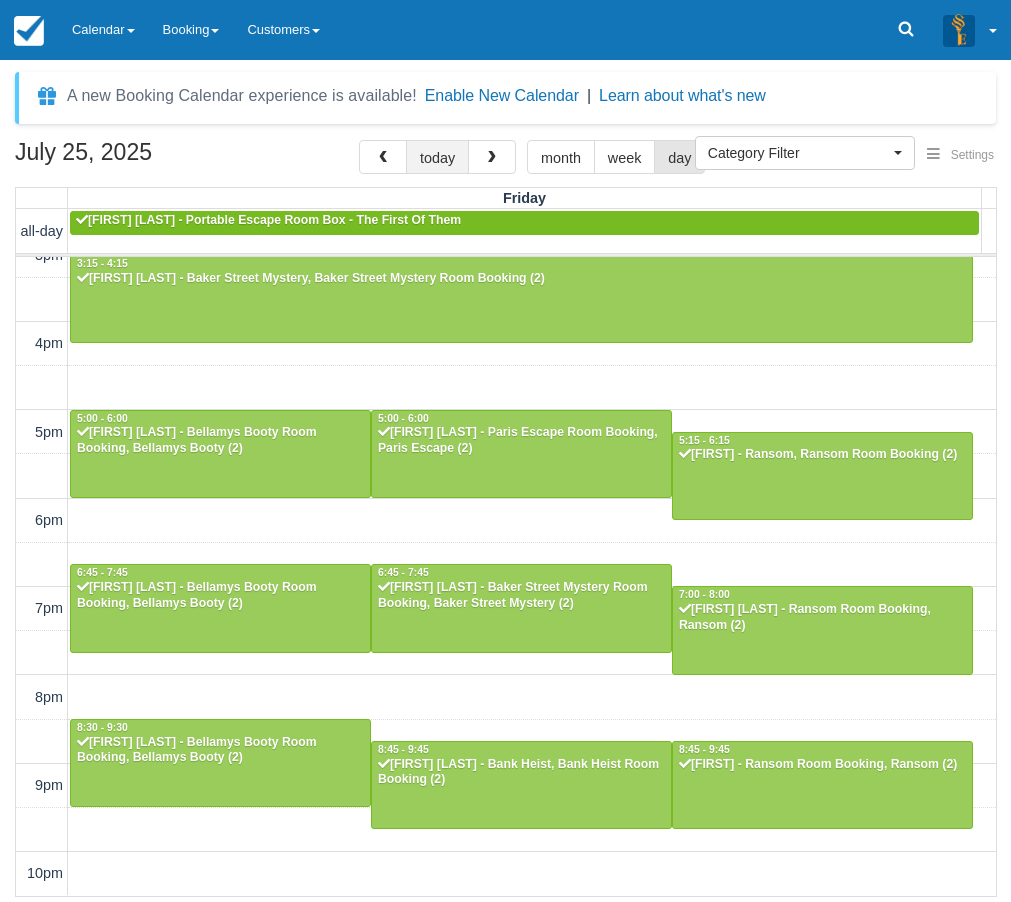 click on "today" at bounding box center [437, 157] 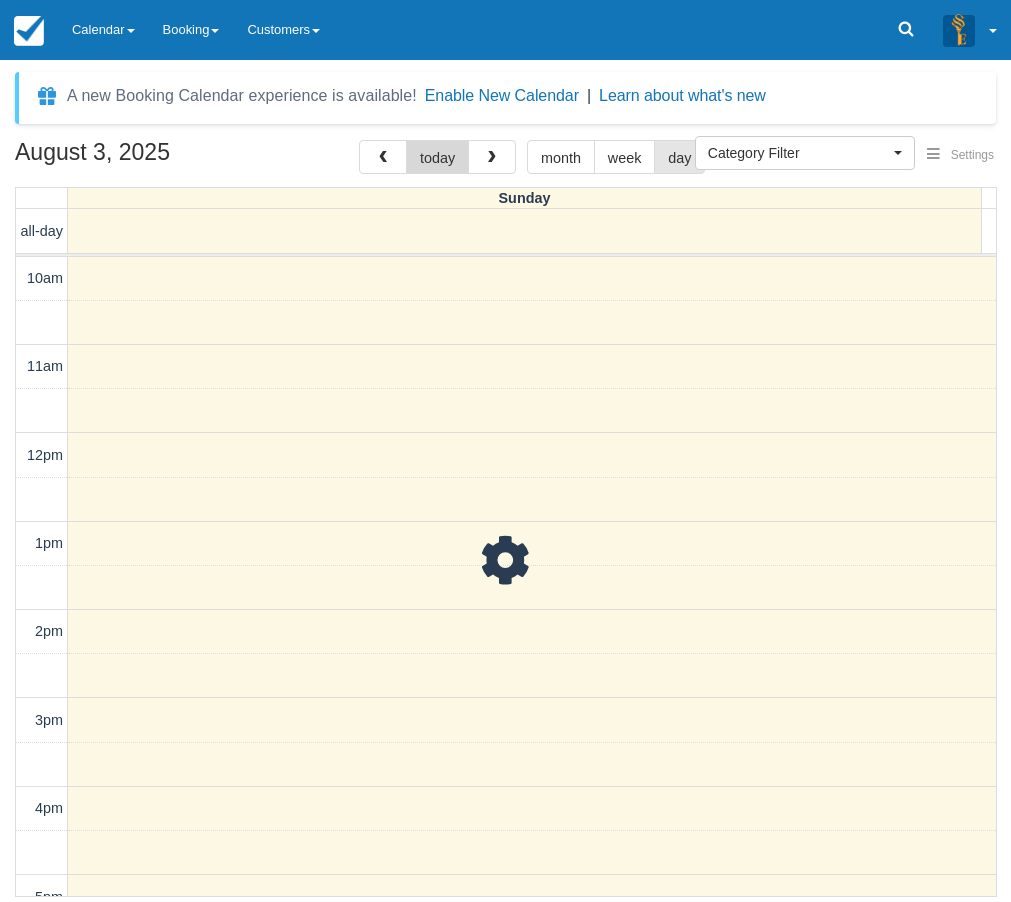 scroll, scrollTop: 465, scrollLeft: 0, axis: vertical 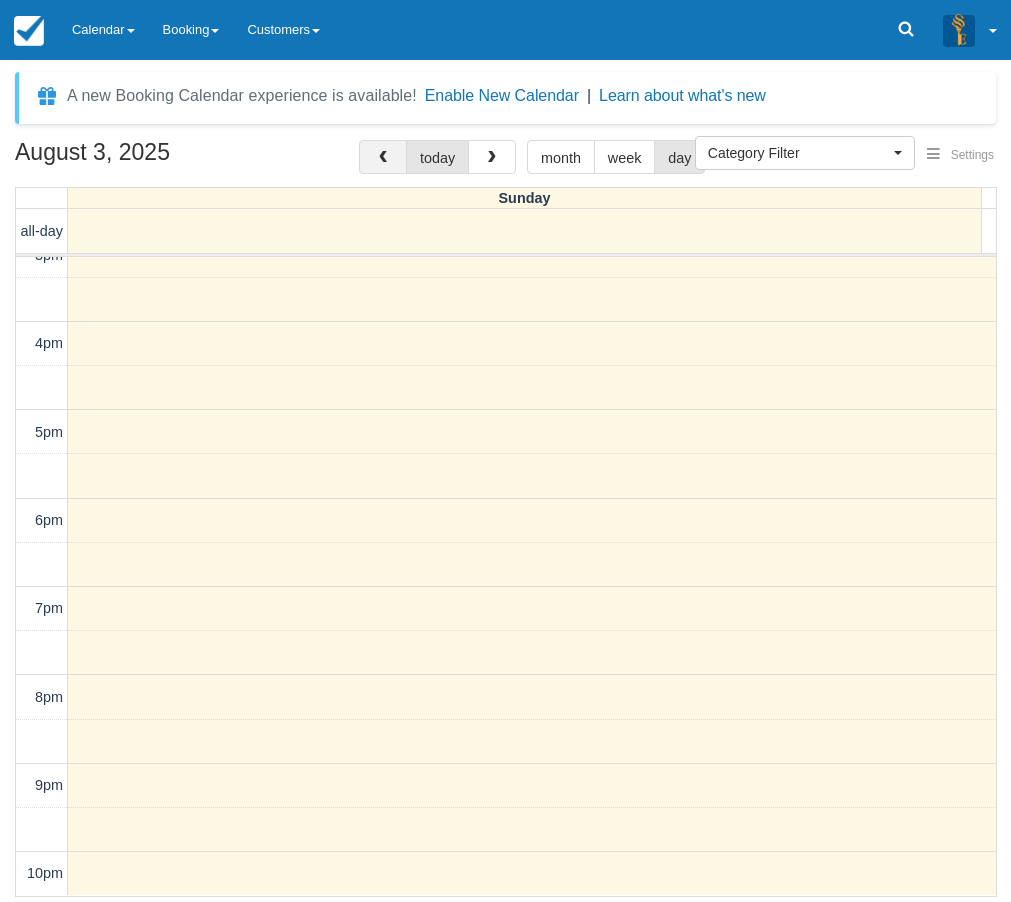 click at bounding box center [383, 157] 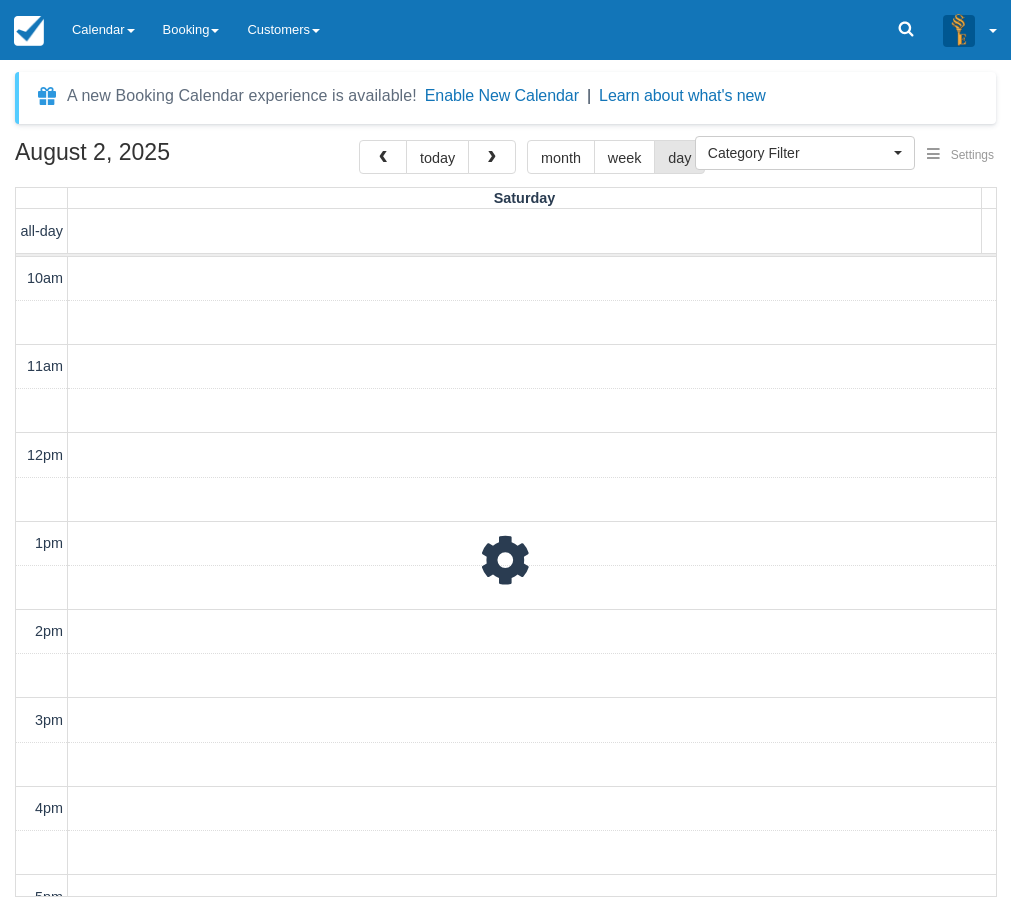 scroll, scrollTop: 465, scrollLeft: 0, axis: vertical 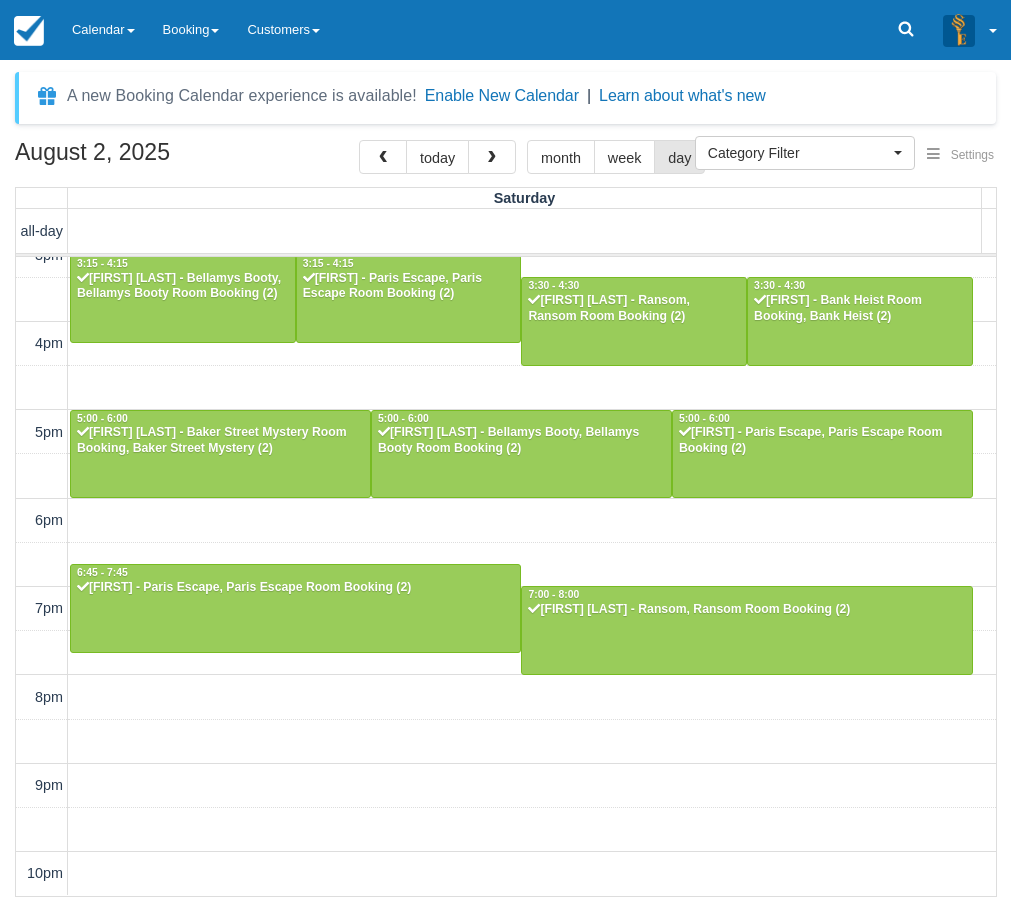 click on "10am 11am 12pm 1pm 2pm 3pm 4pm 5pm 6pm 7pm 8pm 9pm 10pm 10:15 - 11:15  Ghassan Khamis - Ransom Room Booking, Ransom (2) 11:45 - 12:45  Jared Garlick - Paris Escape Room Booking, Paris Escape (2) 1:30 - 2:30  Carrie anne ferguson - Paris Escape Room Booking, Paris Escape (2) 1:30 - 2:30  Dean Quarisa - Bellamys Booty, Bellamys Booty Room Booking (2) 1:30 - 2:30  Madeleine Downer - Baker Street Mystery Room Booking, Baker Street Mystery (2) 3:15 - 4:15  Leigha Aurisch - Bellamys Booty, Bellamys Booty Room Booking (2) 3:15 - 4:15  Sharon - Paris Escape, Paris Escape Room Booking (2) 3:30 - 4:30  Omar Soukieh - Ransom, Ransom Room Booking (2) 3:30 - 4:30  Tom - Bank Heist Room Booking, Bank Heist (2) 5:00 - 6:00  Becky Richards - Baker Street Mystery Room Booking, Baker Street Mystery (2) 5:00 - 6:00  Nadine Kauley - Bellamys Booty, Bellamys Booty Room Booking (2) 5:00 - 6:00  Sinead Costello - Paris Escape, Paris Escape Room Booking (2) 6:45 - 7:45  Ronan Kelly - Paris Escape, Paris Escape Room Booking (2)" at bounding box center (506, 344) 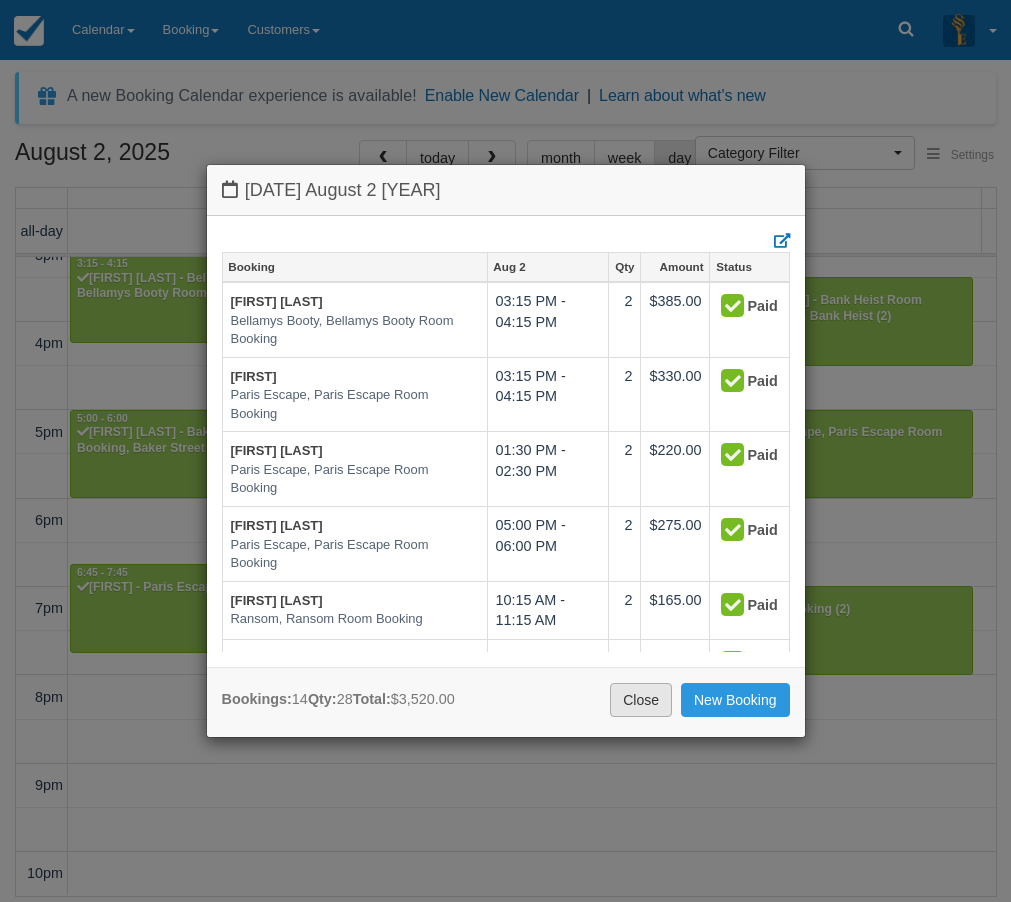 click on "Close" at bounding box center (641, 700) 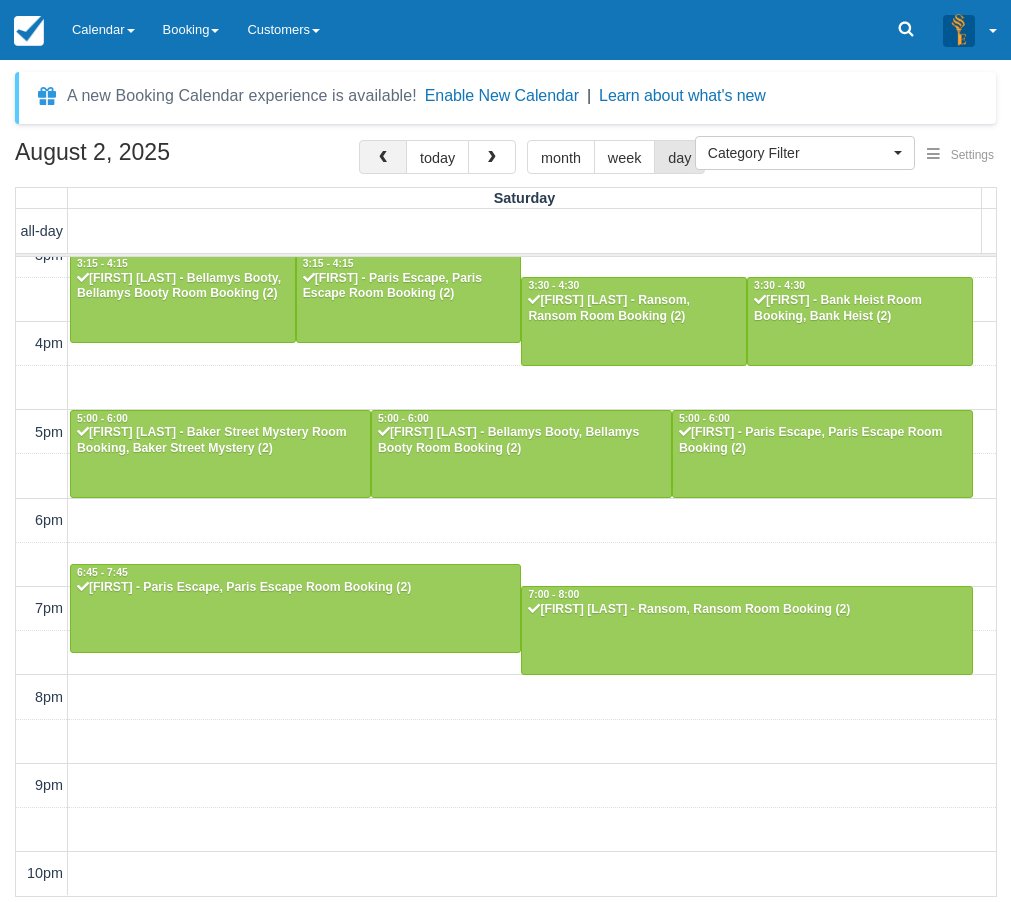 click at bounding box center (383, 157) 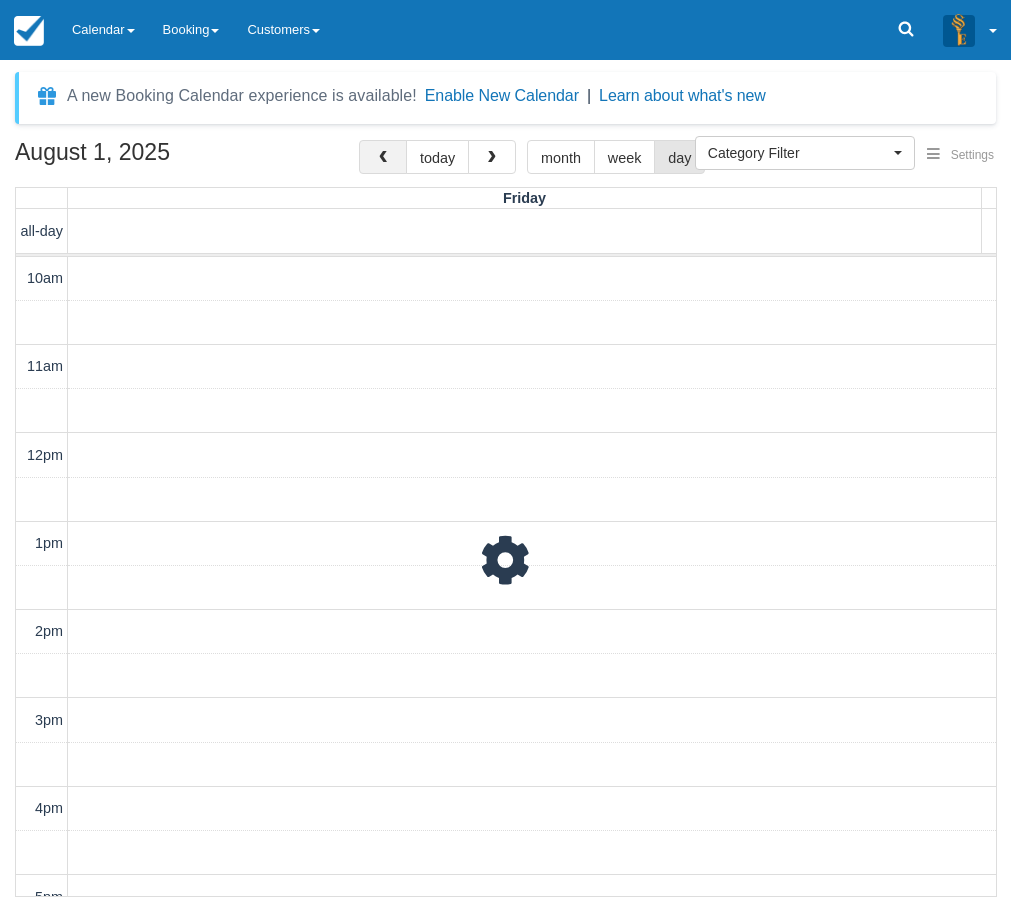 scroll, scrollTop: 465, scrollLeft: 0, axis: vertical 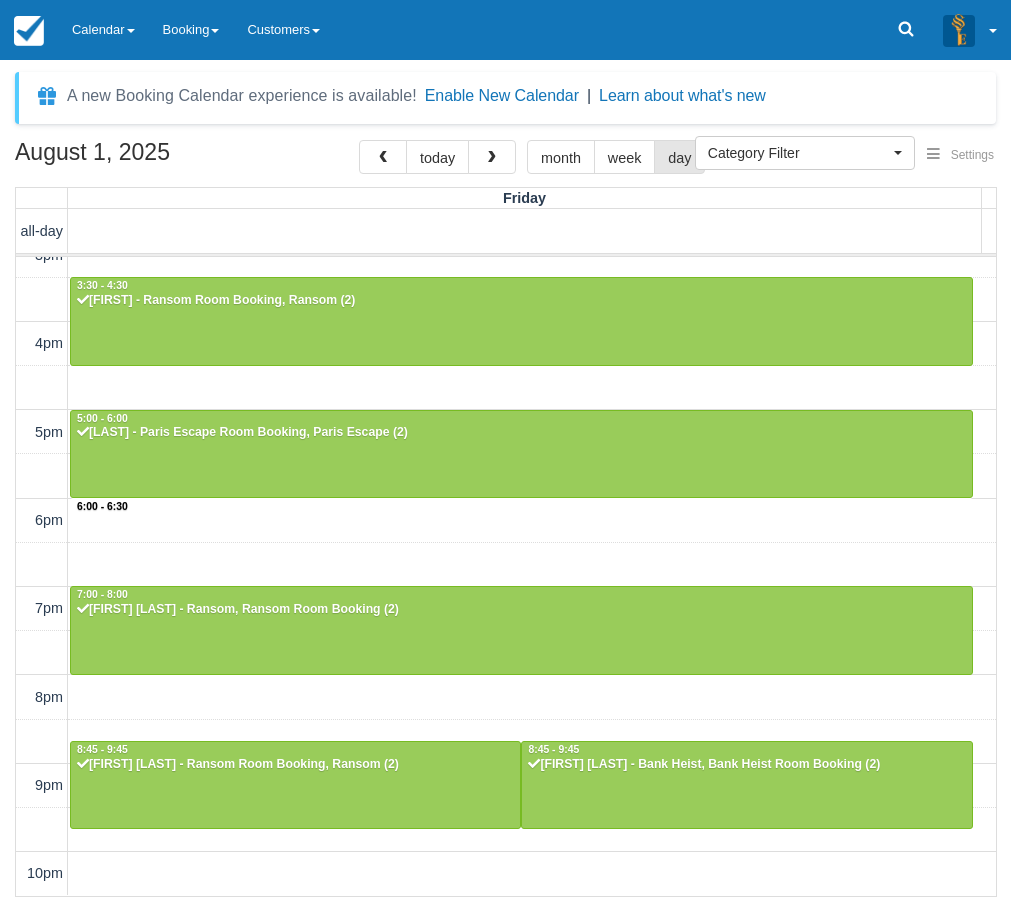 click on "10am 11am 12pm 1pm 2pm 3pm 4pm 5pm 6pm 7pm 8pm 9pm 10pm 6:00 - 6:30 10:00 - 11:00  Matthew Paradise - Paris Escape Room Booking, Paris Escape (2) 11:45 - 12:45  Emily McKendry - Bellamys Booty Room Booking, Bellamys Booty (2) 11:45 - 12:45  Owen - Baker Street Mystery Room Booking, Baker Street Mystery (2) 3:30 - 4:30  Kasey - Ransom Room Booking, Ransom (2) 5:00 - 6:00  Willis - Paris Escape Room Booking, Paris Escape (2) 7:00 - 8:00  Shaun Gunawardane - Ransom, Ransom Room Booking (2) 8:45 - 9:45  Arthur Ziogas - Ransom Room Booking, Ransom (2) 8:45 - 9:45  Hassan Beydoun - Bank Heist, Bank Heist Room Booking (2)" at bounding box center [506, 344] 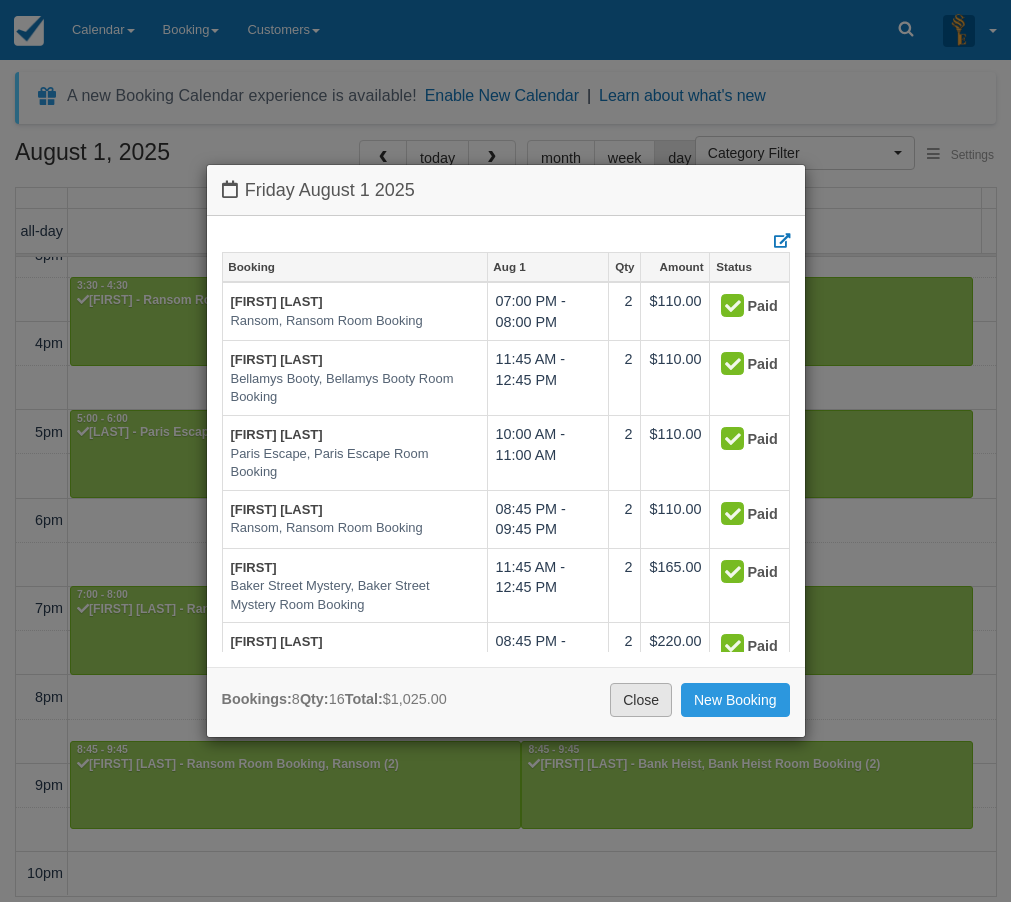 click on "Close" at bounding box center [641, 700] 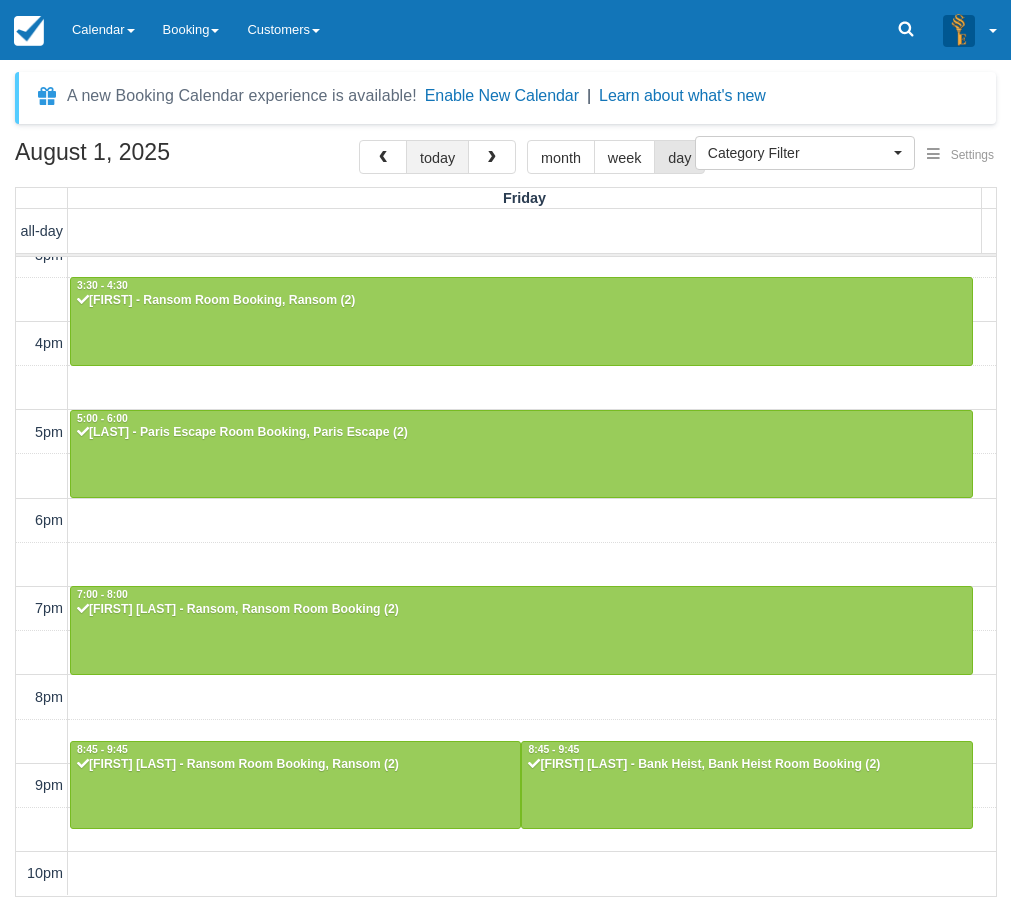 click on "today" at bounding box center [437, 157] 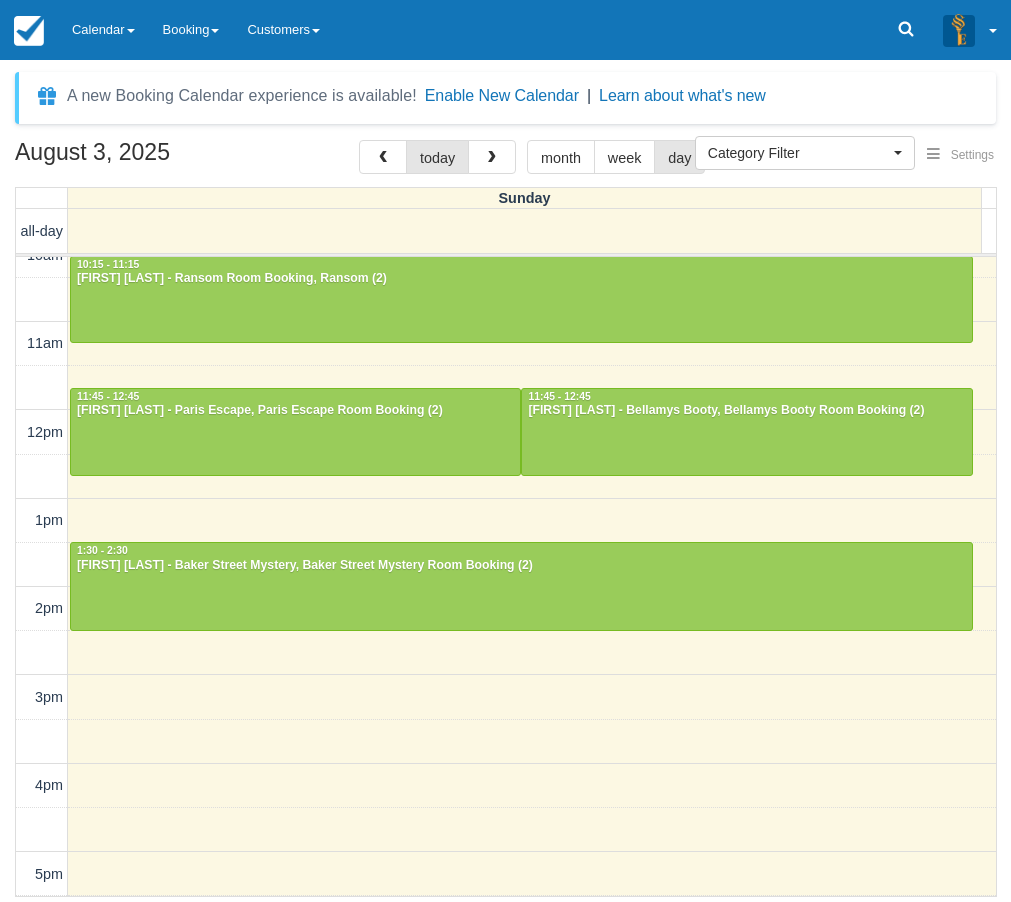 scroll, scrollTop: 0, scrollLeft: 0, axis: both 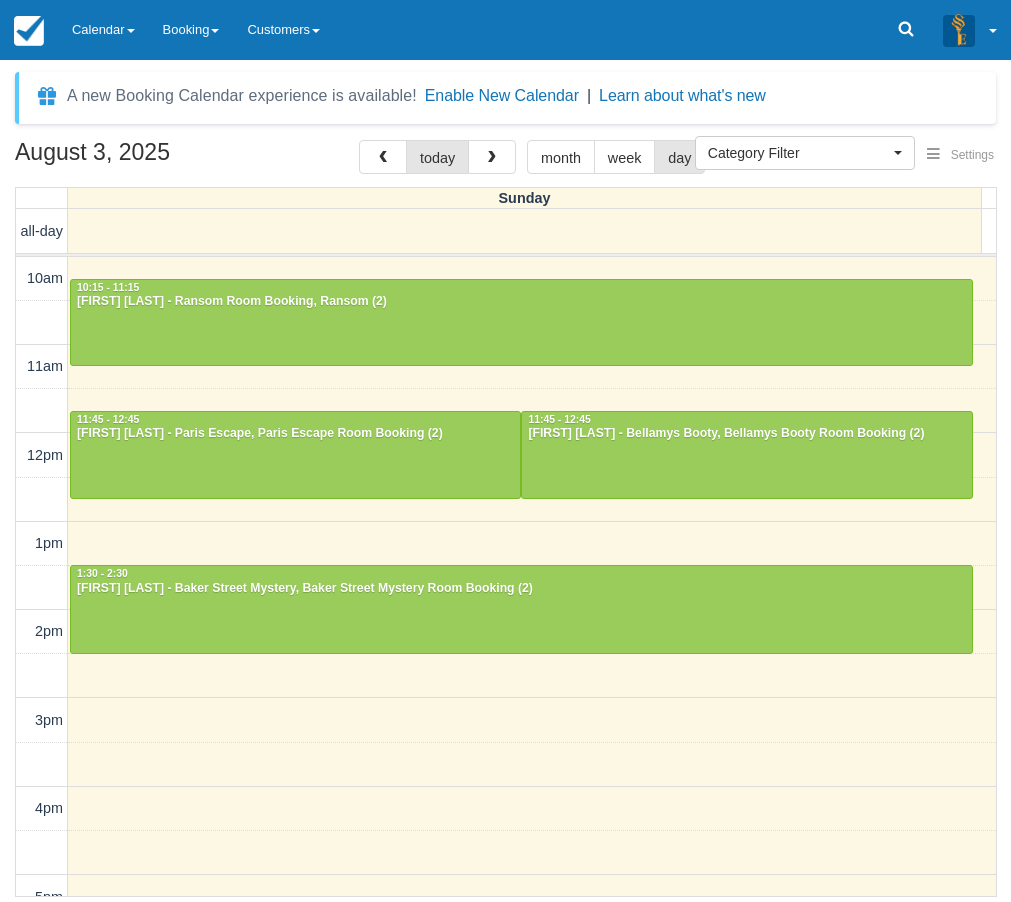 click on "10am 11am 12pm 1pm 2pm 3pm 4pm 5pm 6pm 7pm 8pm 9pm 10pm 10:15 - 11:15 Murray Neaves - Ransom Room Booking, Ransom (2) 11:45 - 12:45 Daniel Kearns - Paris Escape, Paris Escape Room Booking (2) 11:45 - 12:45 Gabby Russell - Bellamys Booty, Bellamys Booty Room Booking (2) 1:30 - 2:30 Anita Panikkar - Baker Street Mystery, Baker Street Mystery Room Booking (2)" at bounding box center (506, 809) 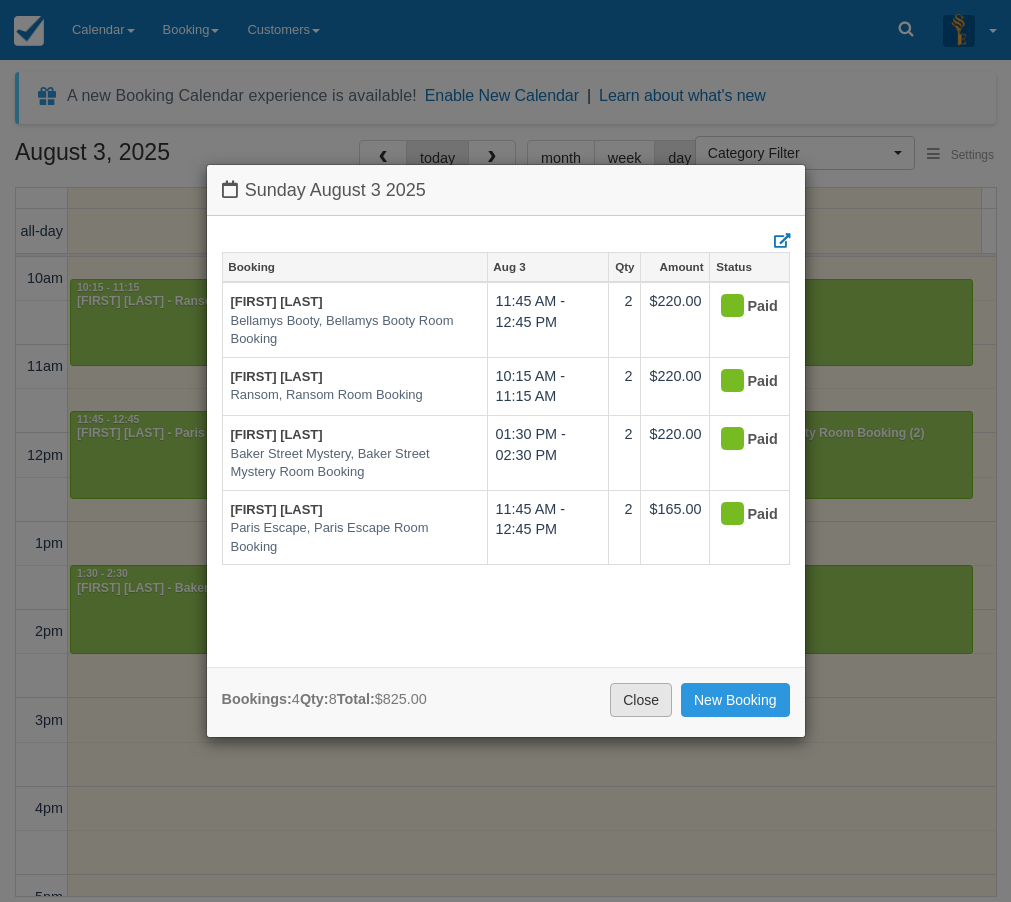 click on "Close" at bounding box center (641, 700) 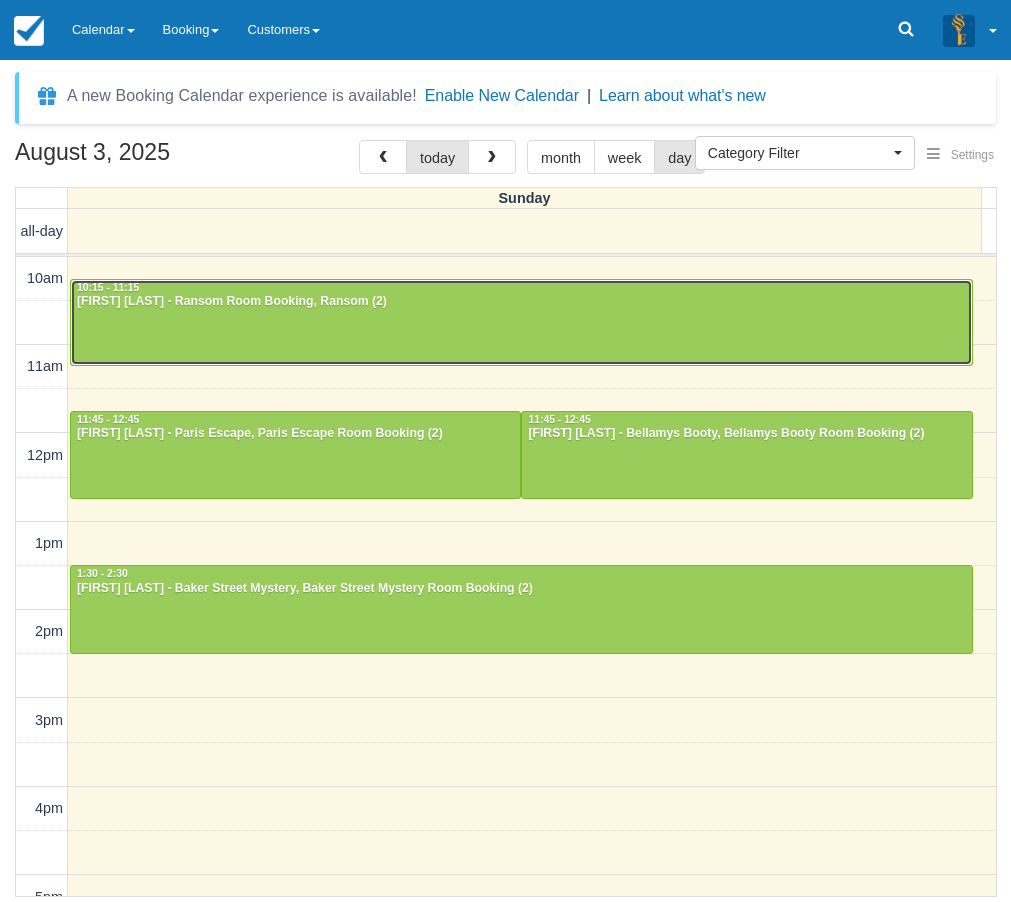 click on "[FIRST] [LAST] - Ransom Room Booking, Ransom (2)" at bounding box center (521, 302) 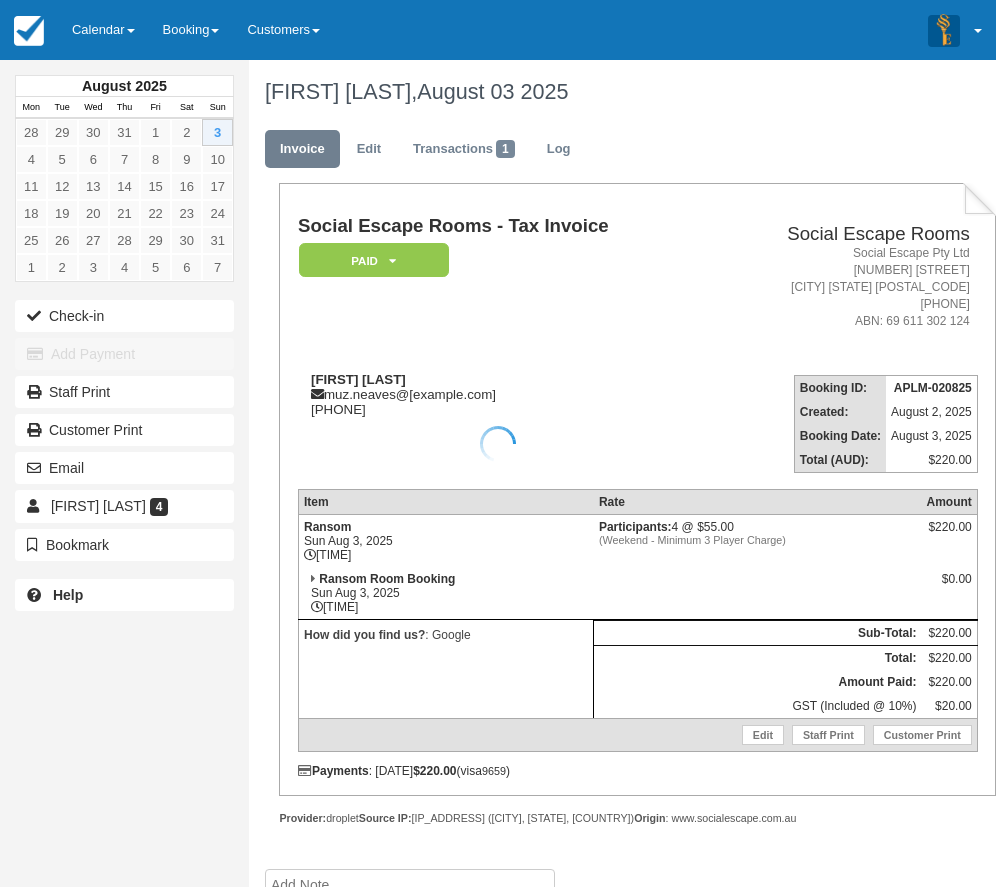 scroll, scrollTop: 0, scrollLeft: 0, axis: both 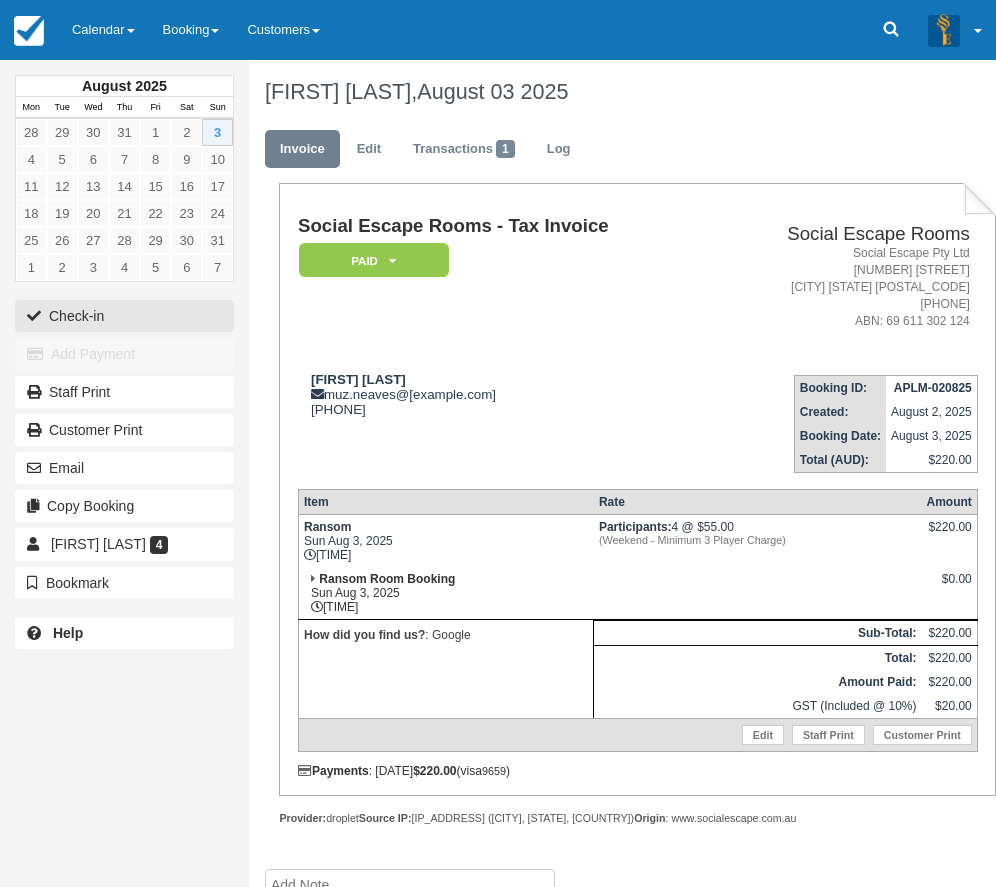 click on "Check-in" at bounding box center (124, 316) 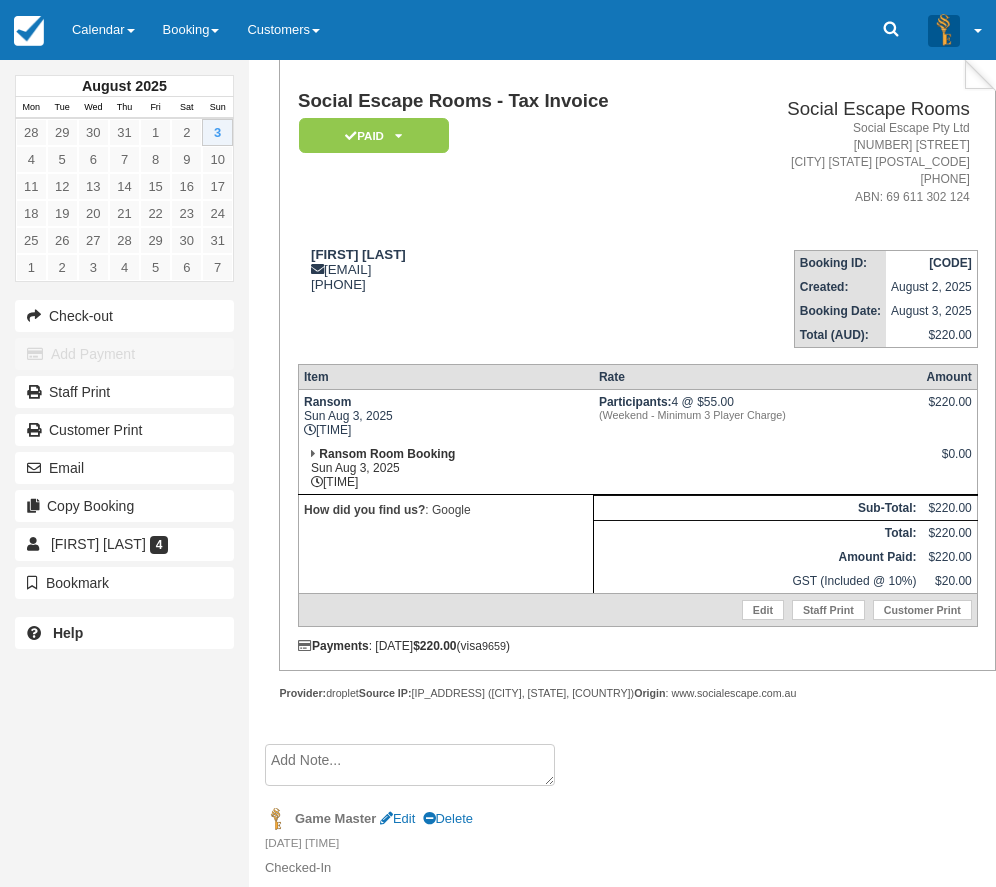 scroll, scrollTop: 232, scrollLeft: 0, axis: vertical 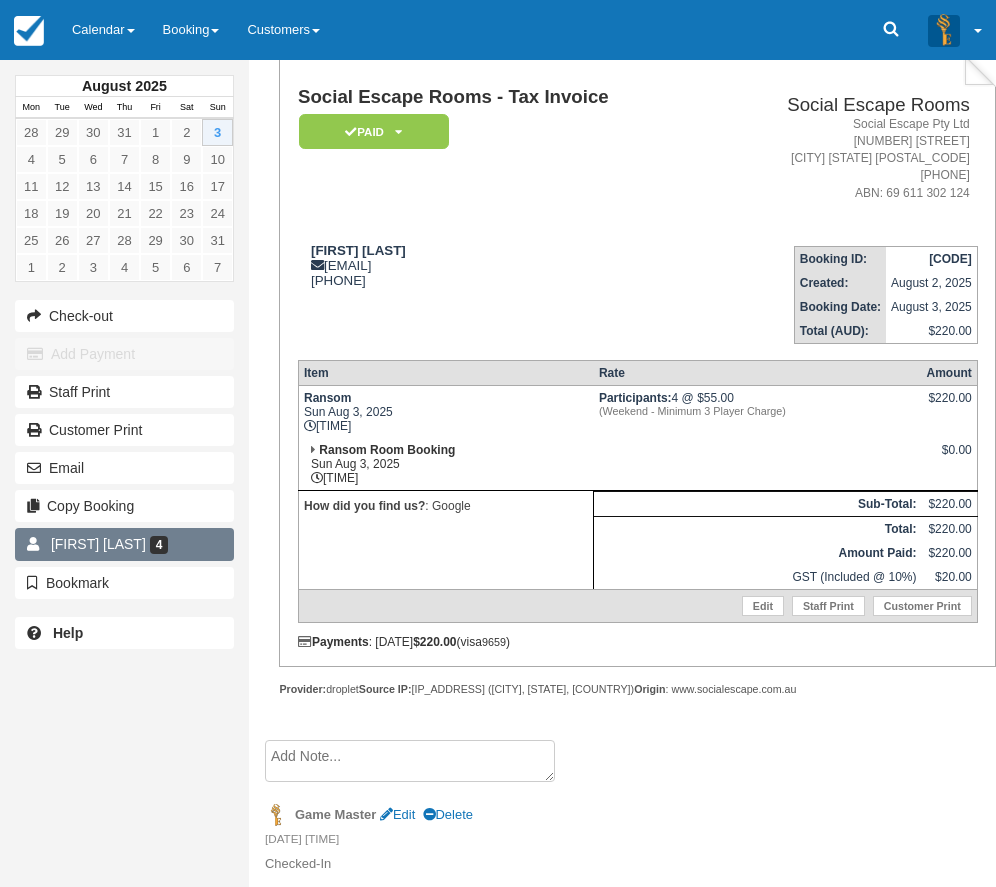 click on "[FIRST] [LAST]" at bounding box center [98, 544] 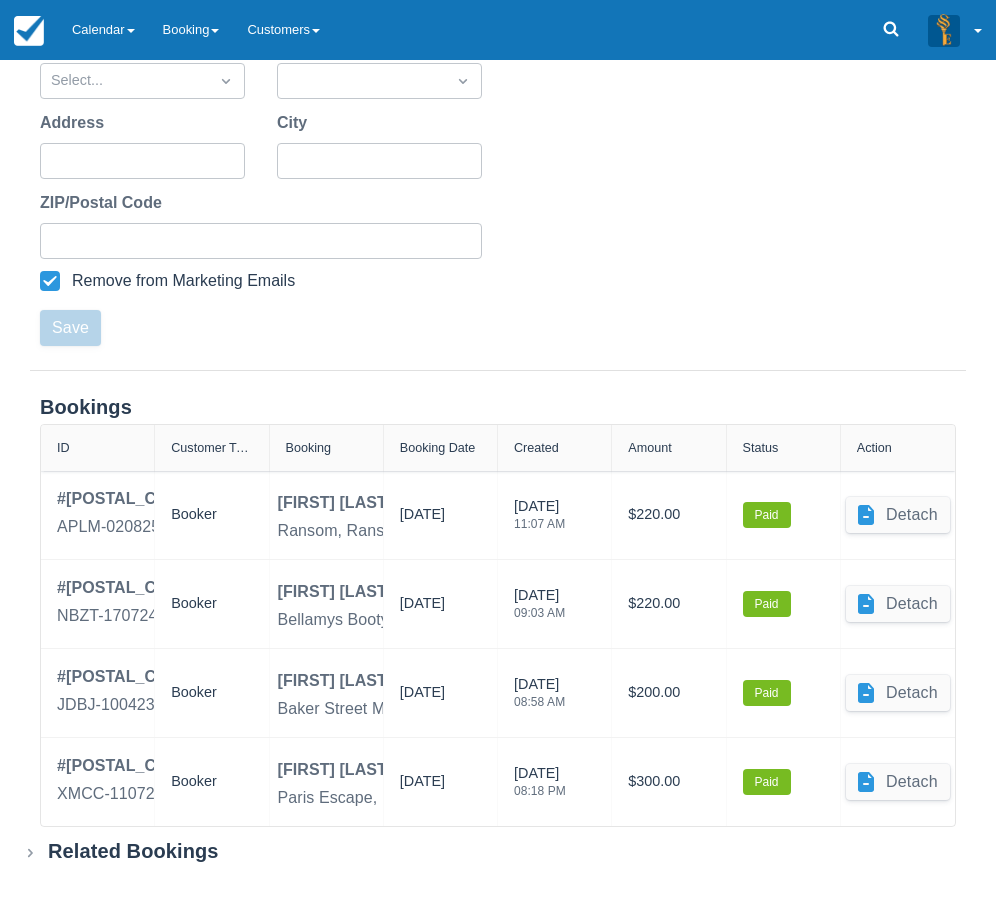 scroll, scrollTop: 555, scrollLeft: 0, axis: vertical 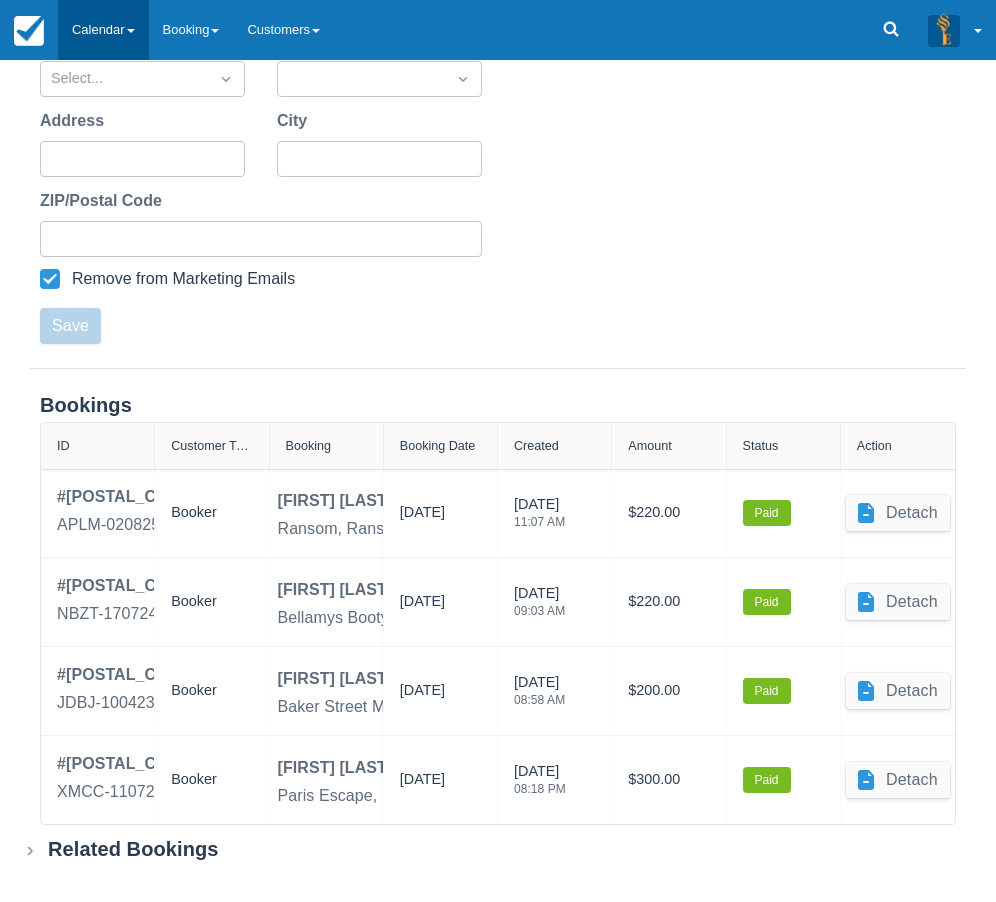 click on "Calendar" at bounding box center (103, 30) 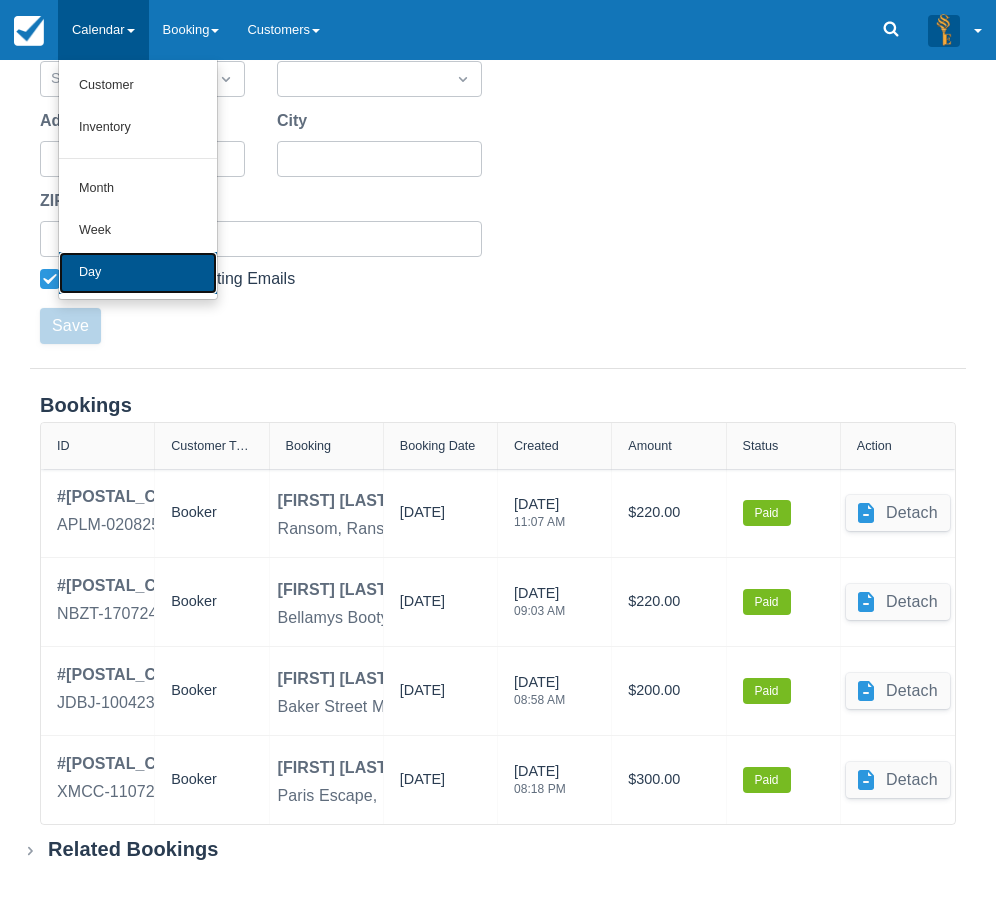 click on "Day" at bounding box center [138, 273] 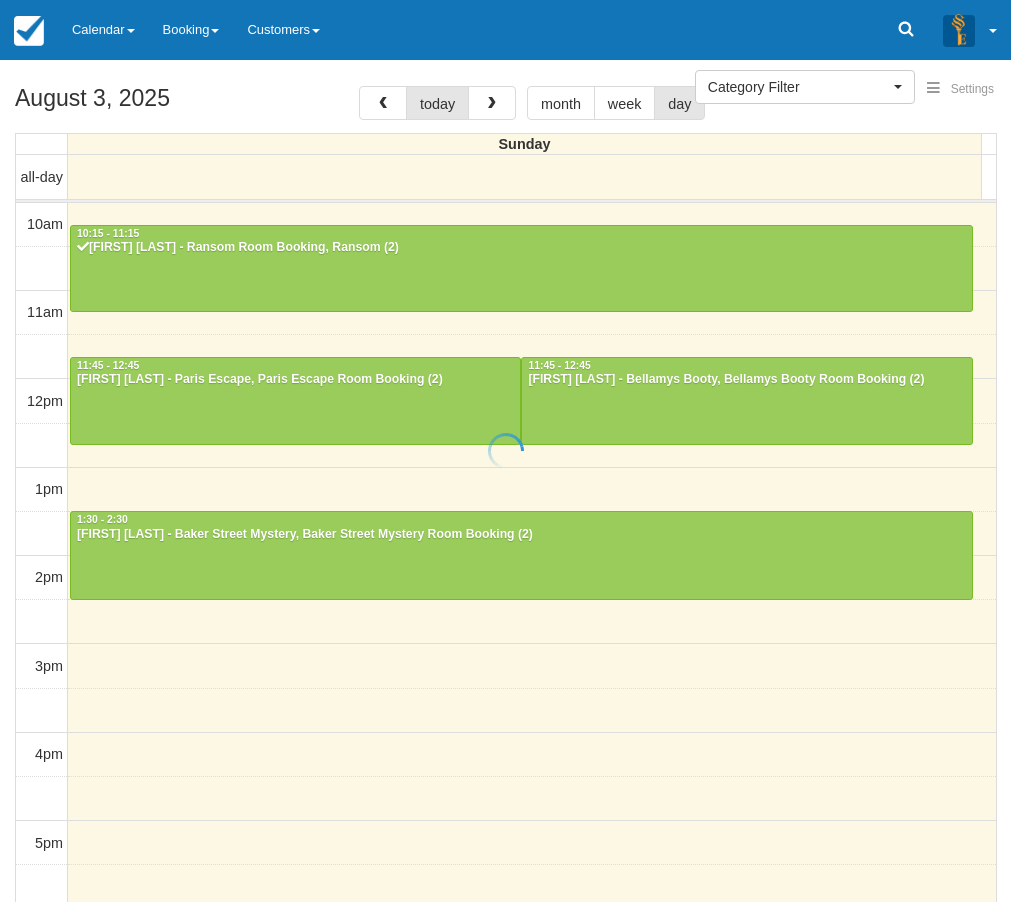select 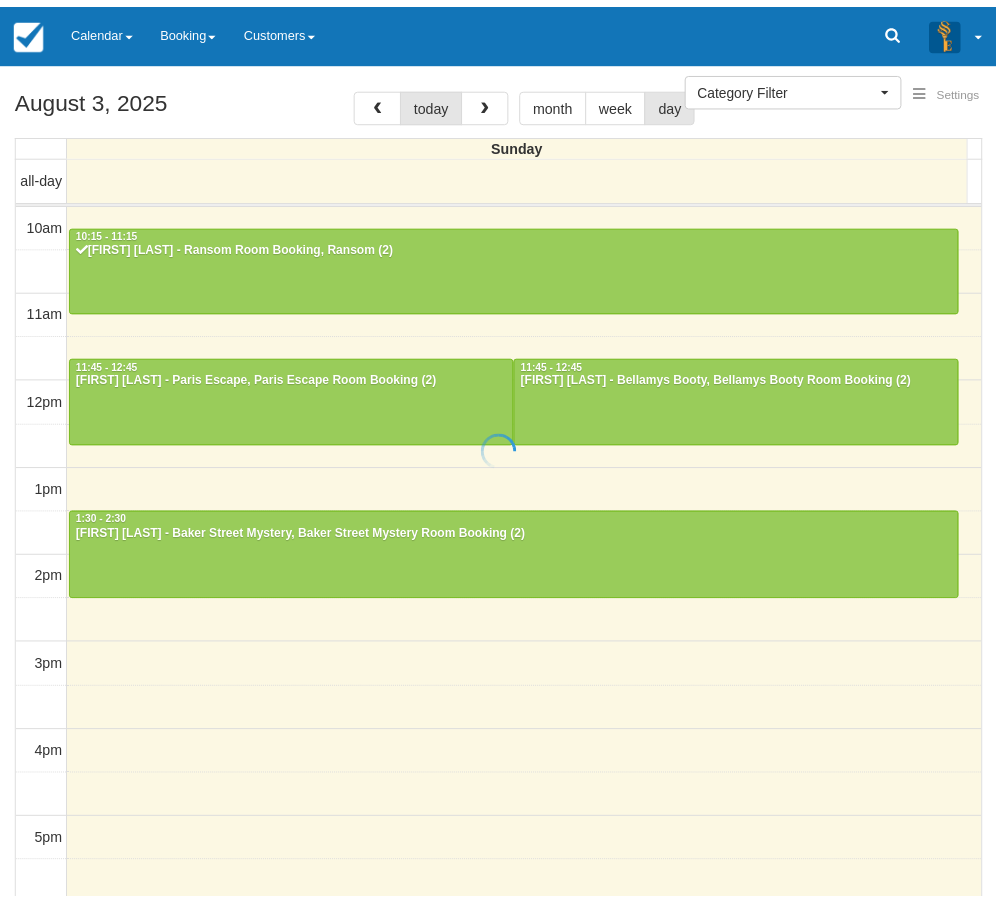 scroll, scrollTop: 0, scrollLeft: 0, axis: both 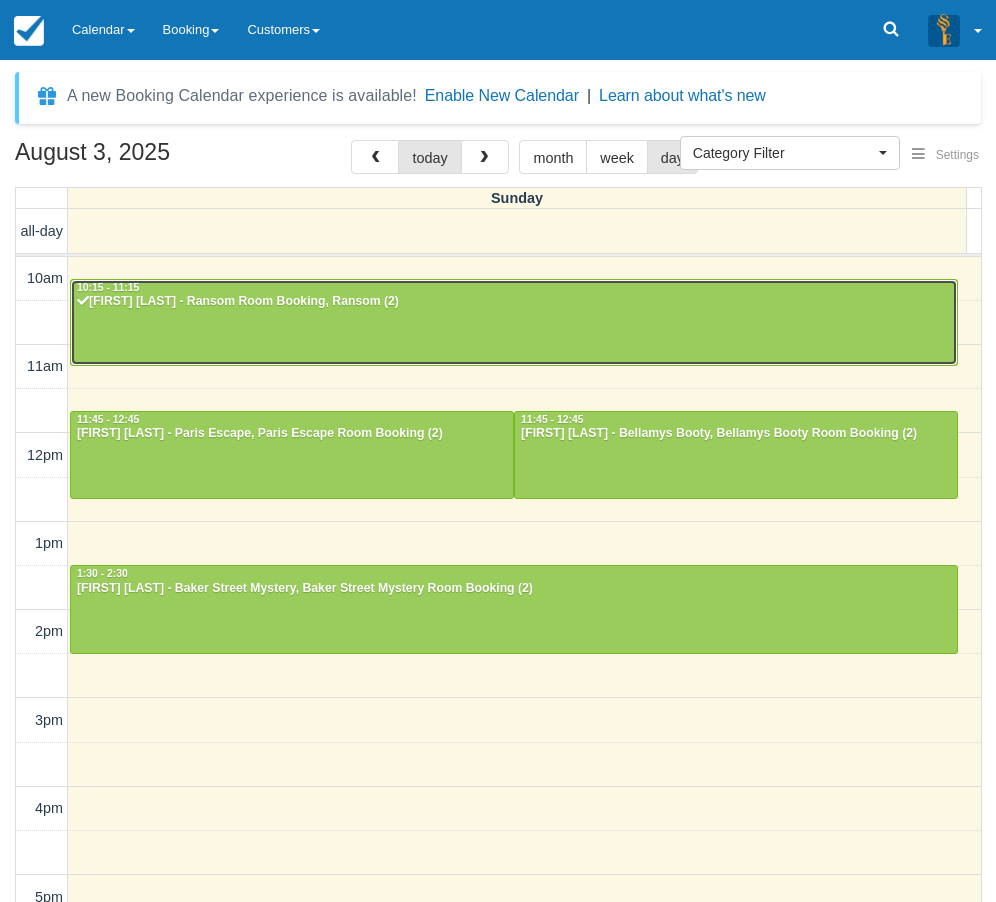 click at bounding box center (514, 323) 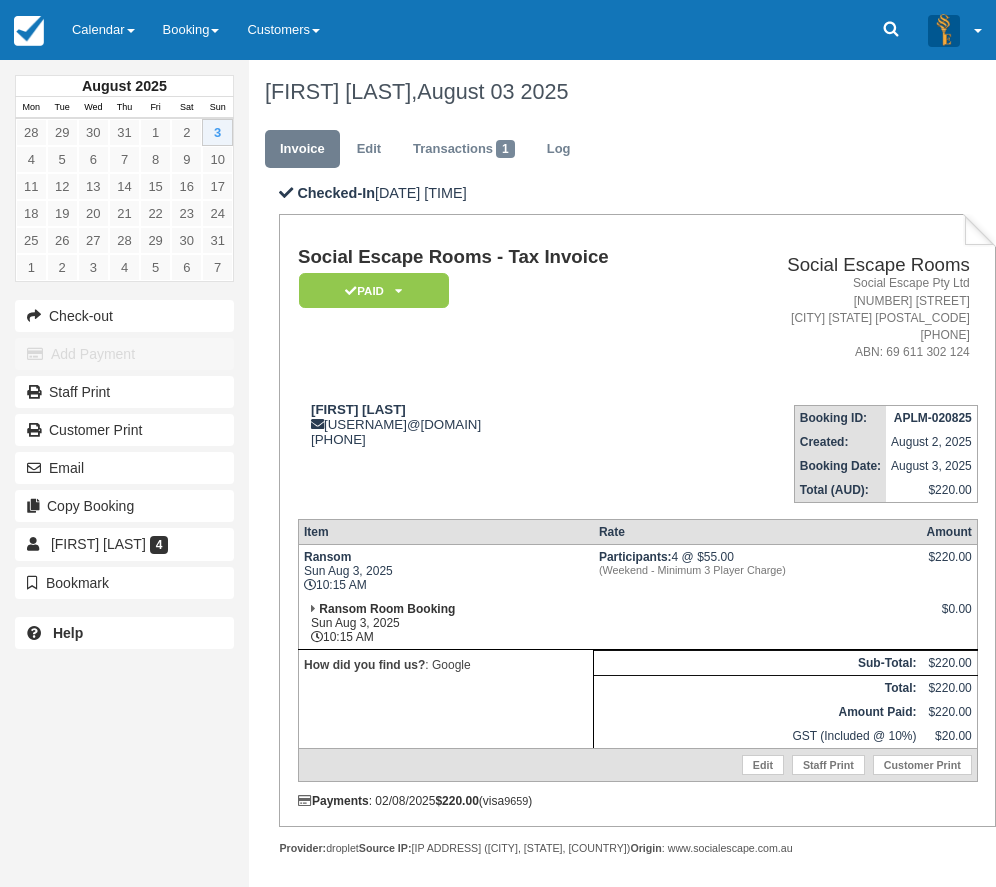 scroll, scrollTop: 0, scrollLeft: 0, axis: both 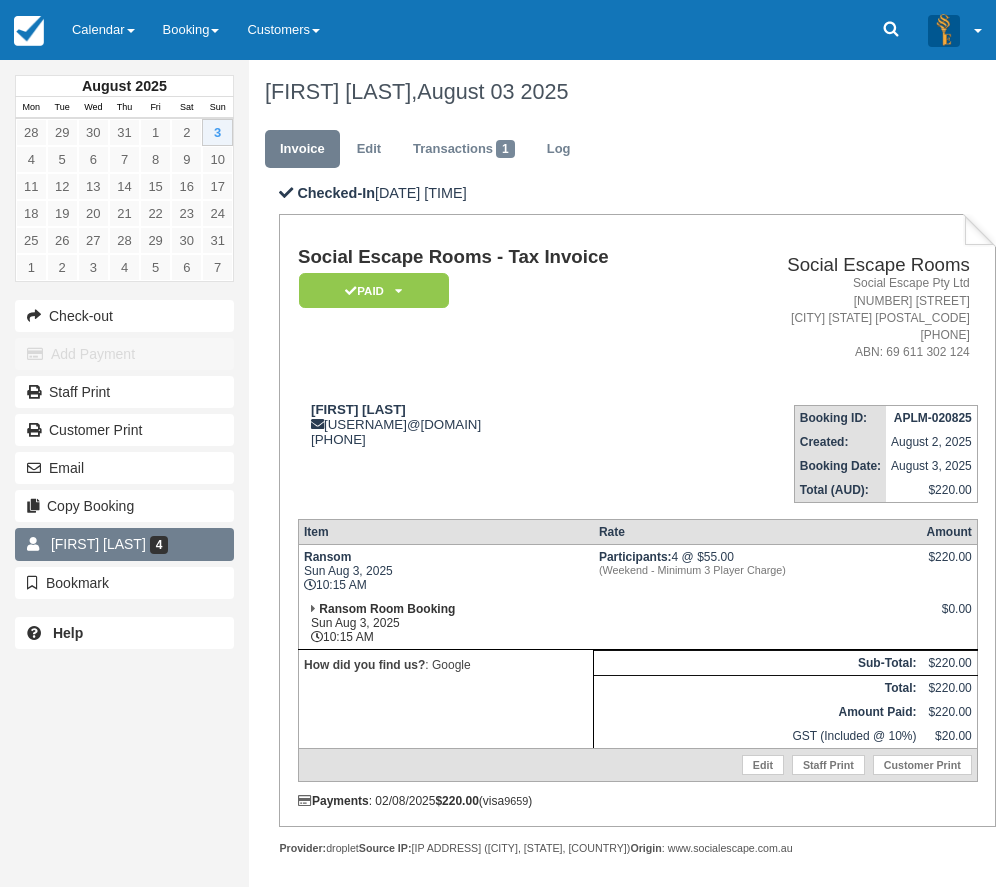 click on "[FIRST] [LAST]" at bounding box center (98, 544) 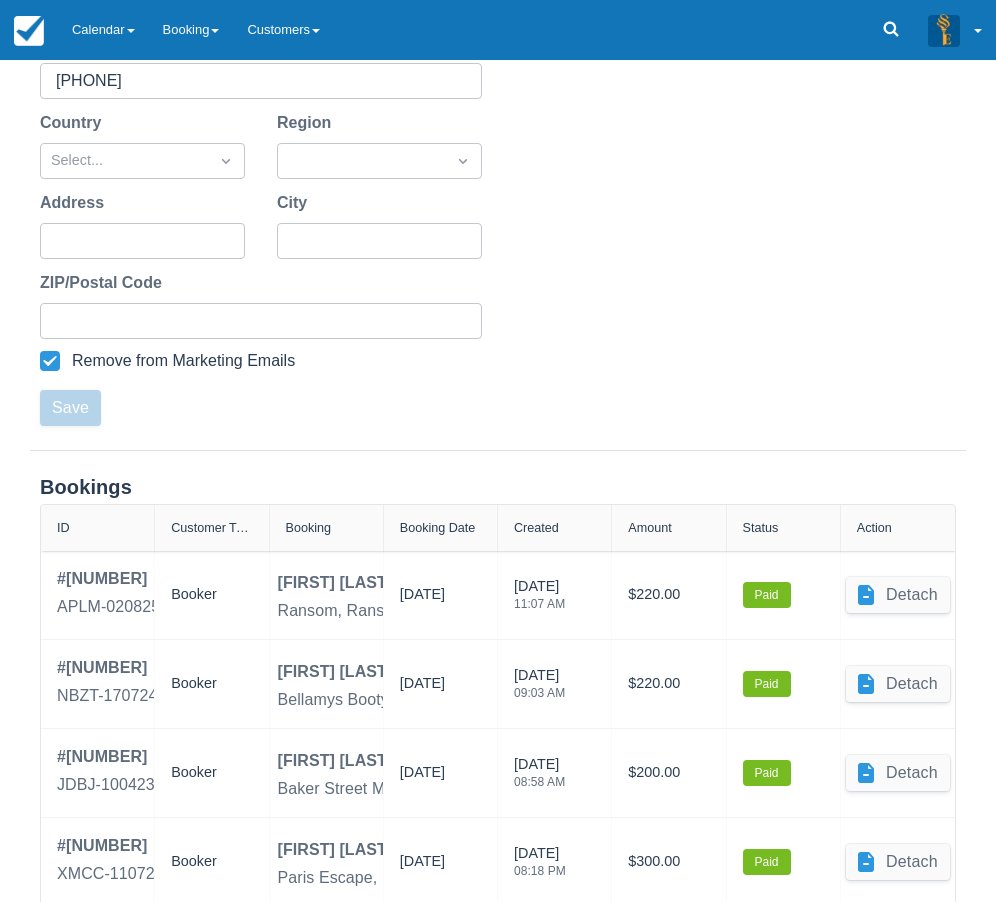 scroll, scrollTop: 555, scrollLeft: 0, axis: vertical 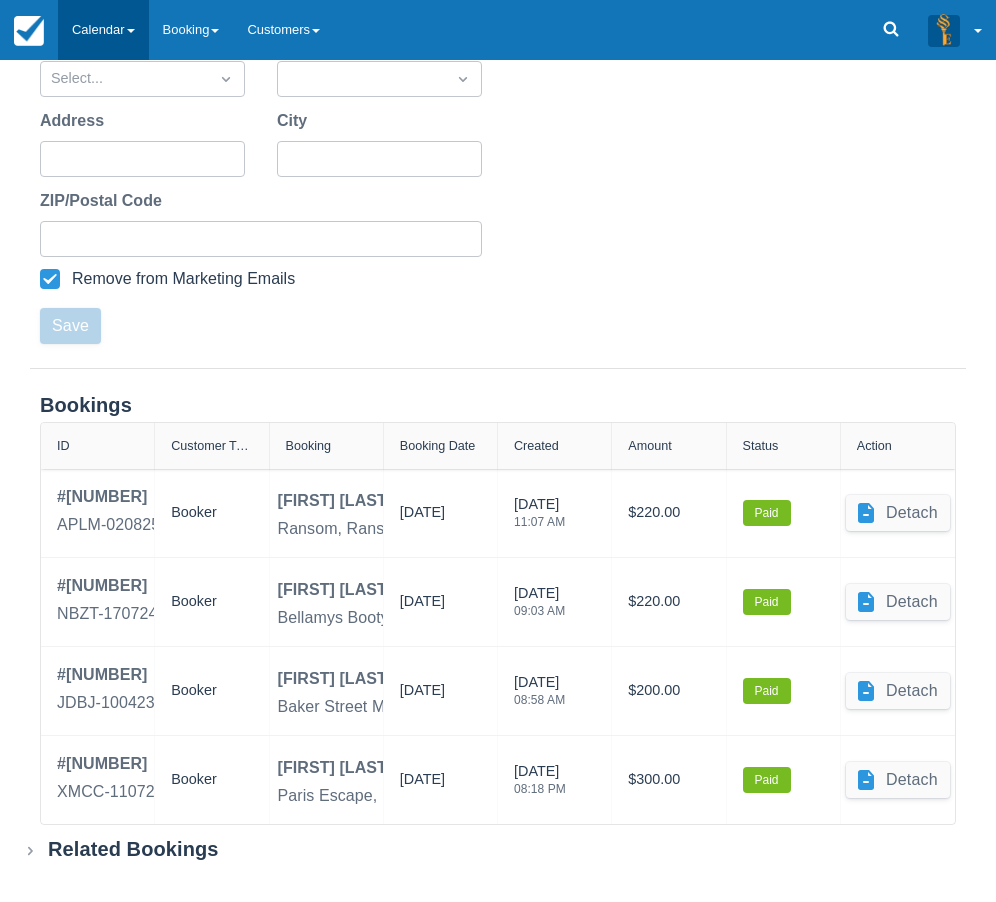 click on "Calendar" at bounding box center (103, 30) 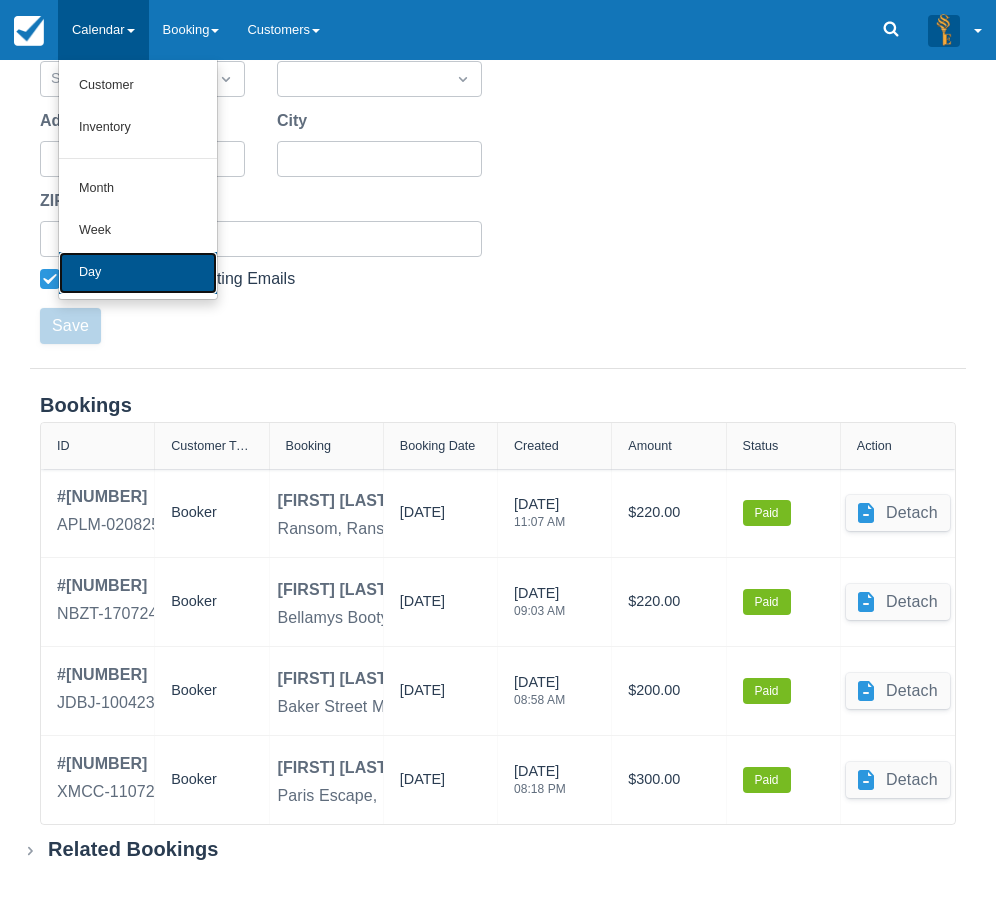 click on "Day" at bounding box center (138, 273) 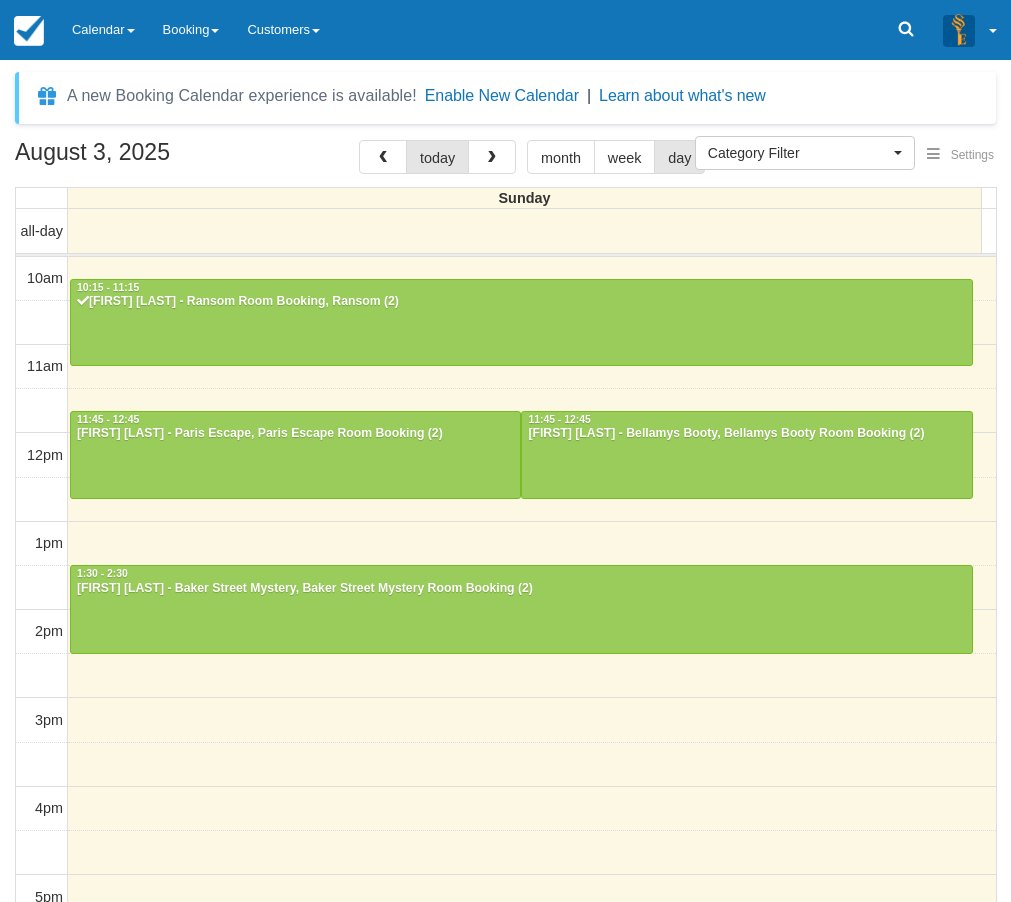 select 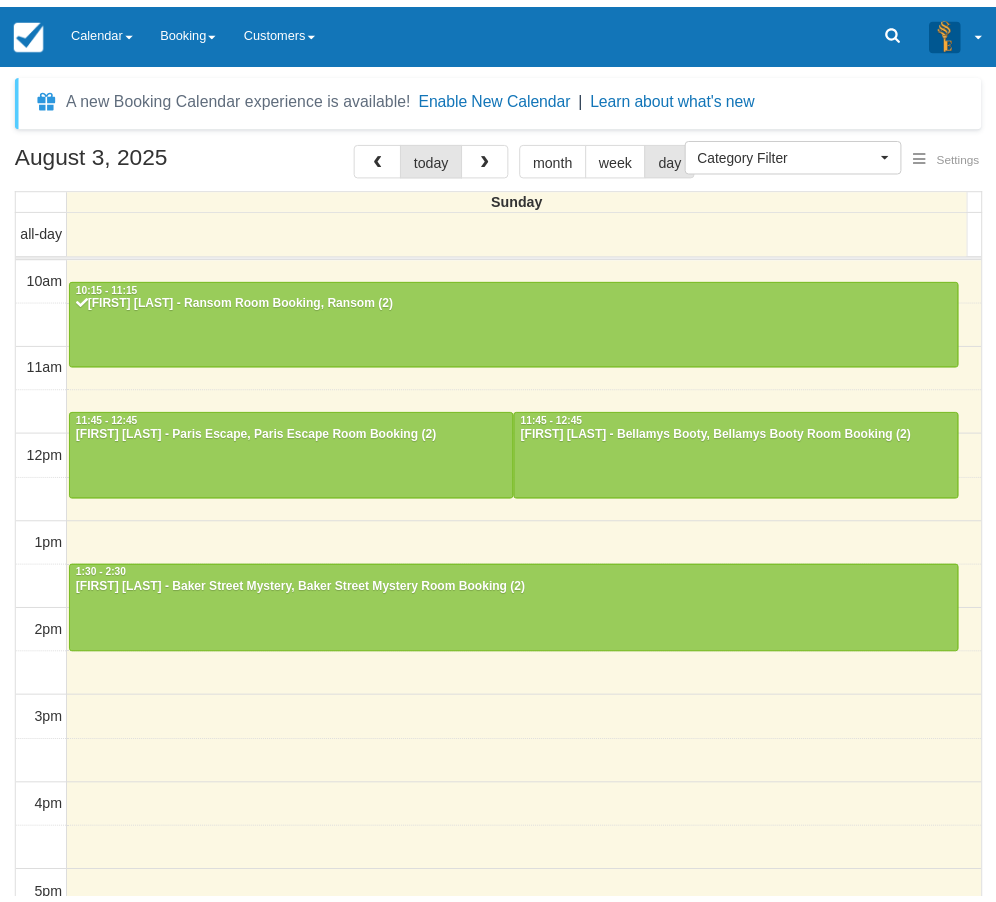 scroll, scrollTop: 0, scrollLeft: 0, axis: both 